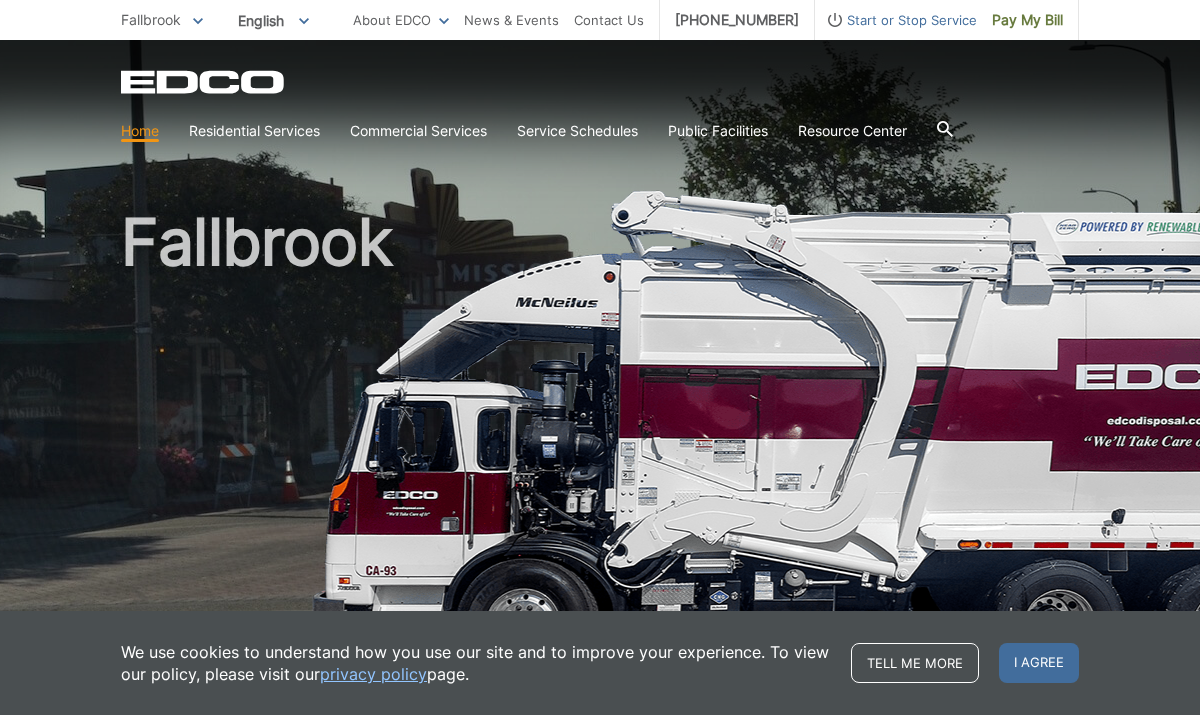 click on "Fallbrook" at bounding box center (151, 19) 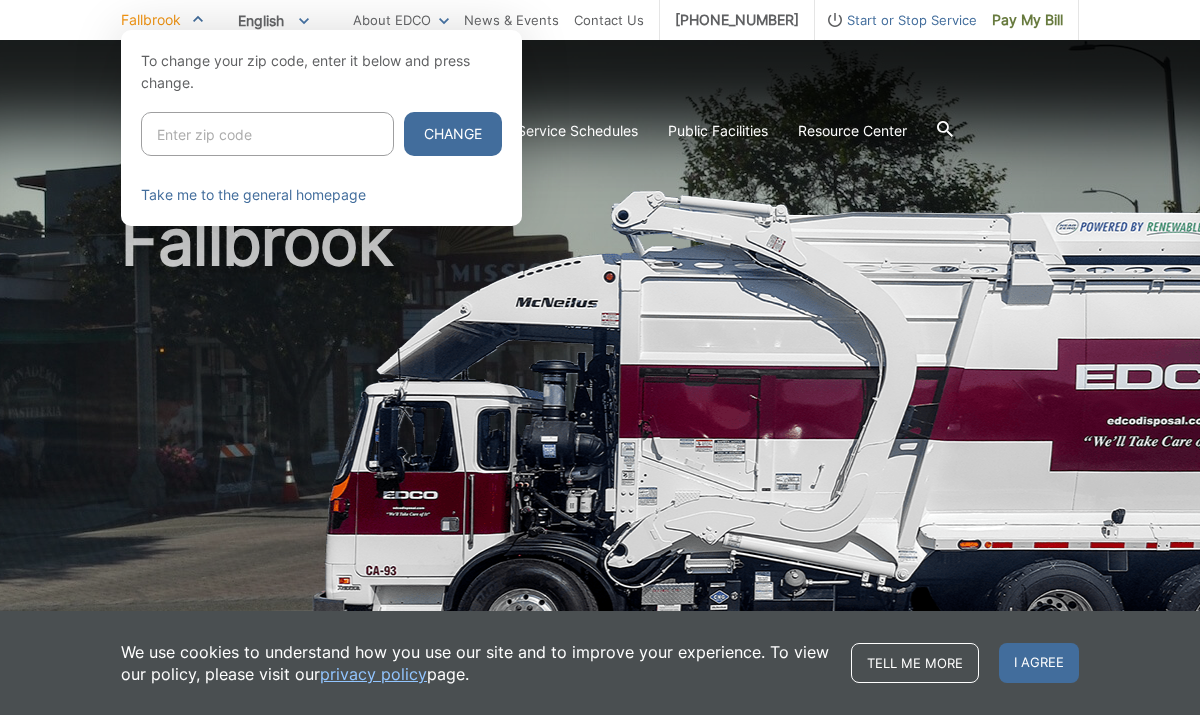 click on "To change your zip code, enter it below and press change.
Change
Take me to the general homepage
Clear preferences (STAGE ONLY)
Please specify your region:
Not sure which region?   Enter your full address.
EDCO service may not be available in your area. You can access our  general site . For more information, click on the Contact EDCO tab at the top of our homepage for service areas and related customer service contacts." at bounding box center (321, 128) 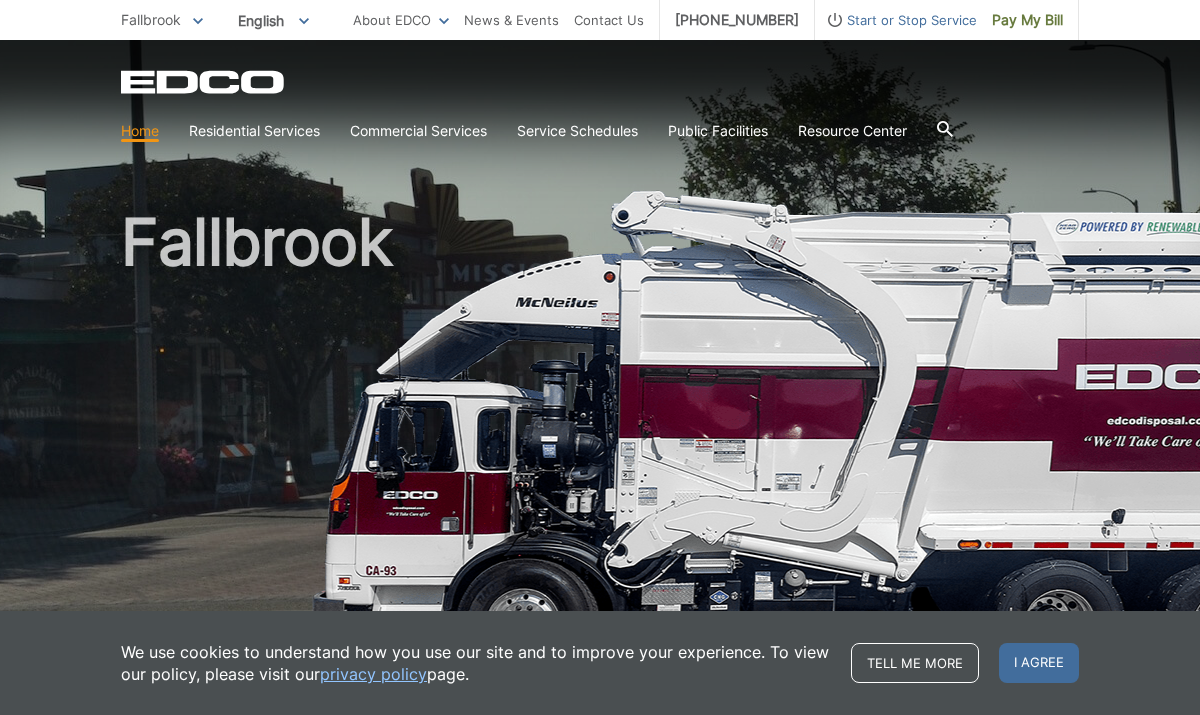 click on "Fallbrook" at bounding box center [600, 429] 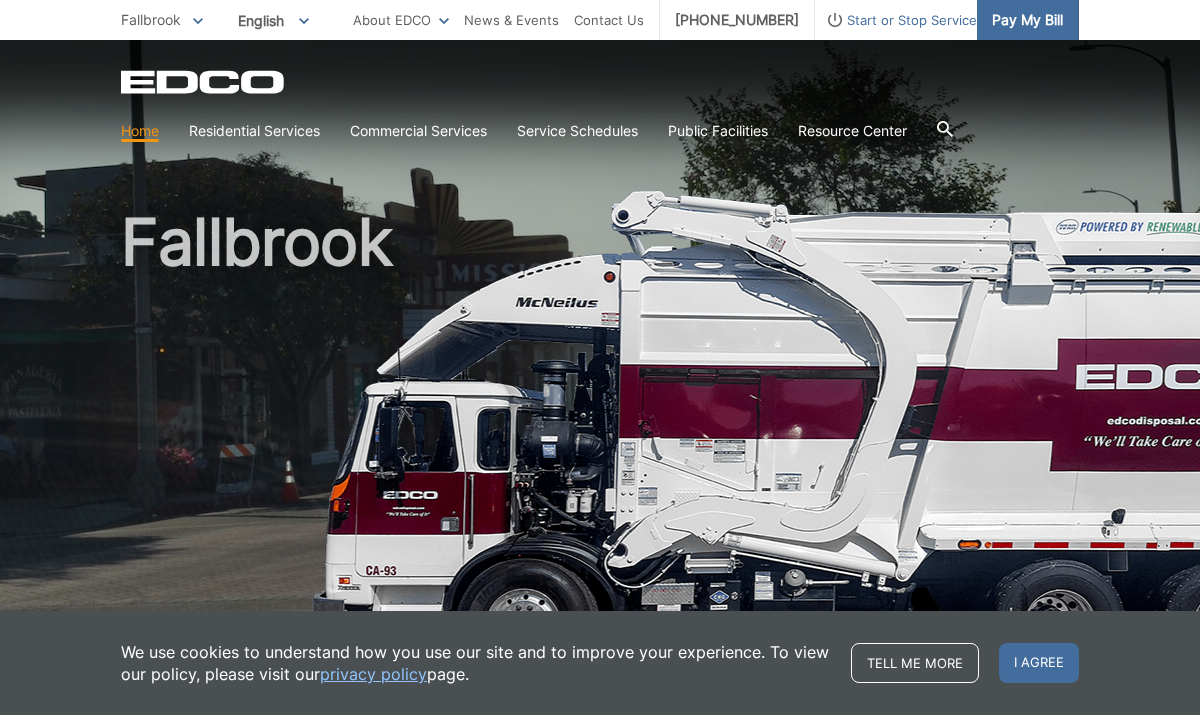 click on "Pay My Bill" at bounding box center [1027, 20] 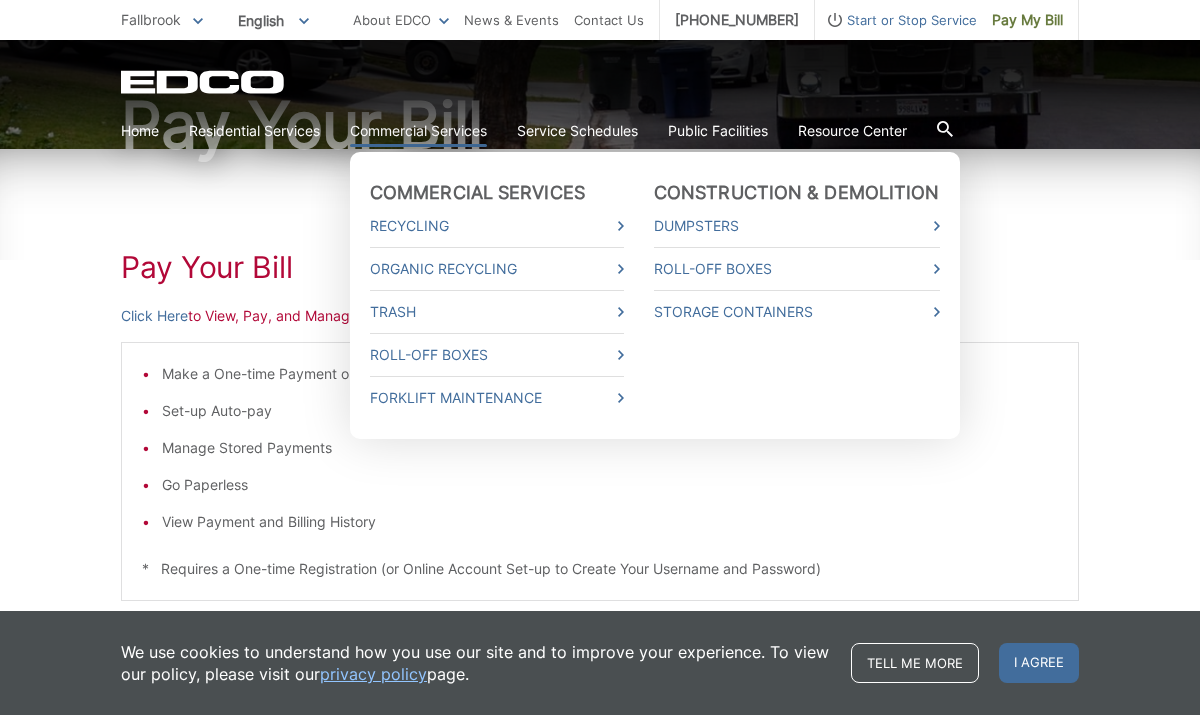 scroll, scrollTop: 208, scrollLeft: 0, axis: vertical 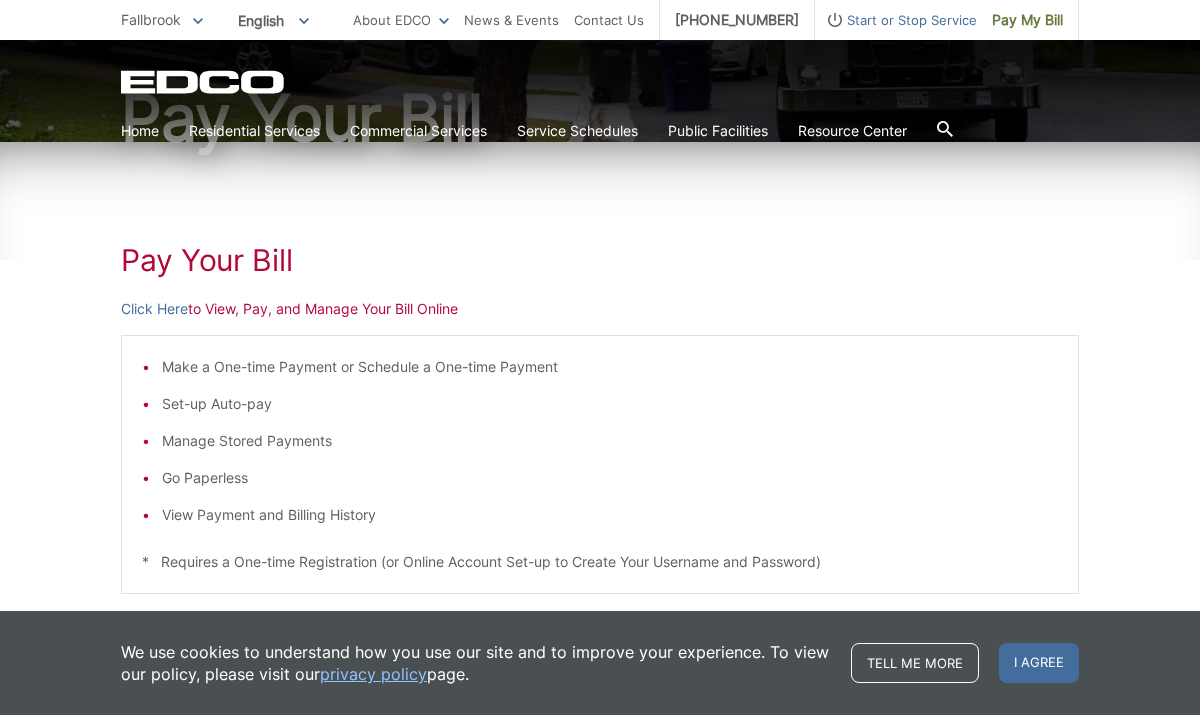 click on "Pay Your Bill
Click Here  to View, Pay, and Manage Your Bill Online
Make a One-time Payment or Schedule a One-time Payment
Set-up Auto-pay
Manage Stored Payments
Go Paperless
View Payment and Billing History
*   Requires a One-time Registration (or Online Account Set-up to Create Your Username and Password)
- OR -
Click Here  to Make a One-time Payment Only Online
Make a One-time Payment Only
*   DOES NOT Require a One-time Registration (or Online Account Set-up)" at bounding box center [600, 545] 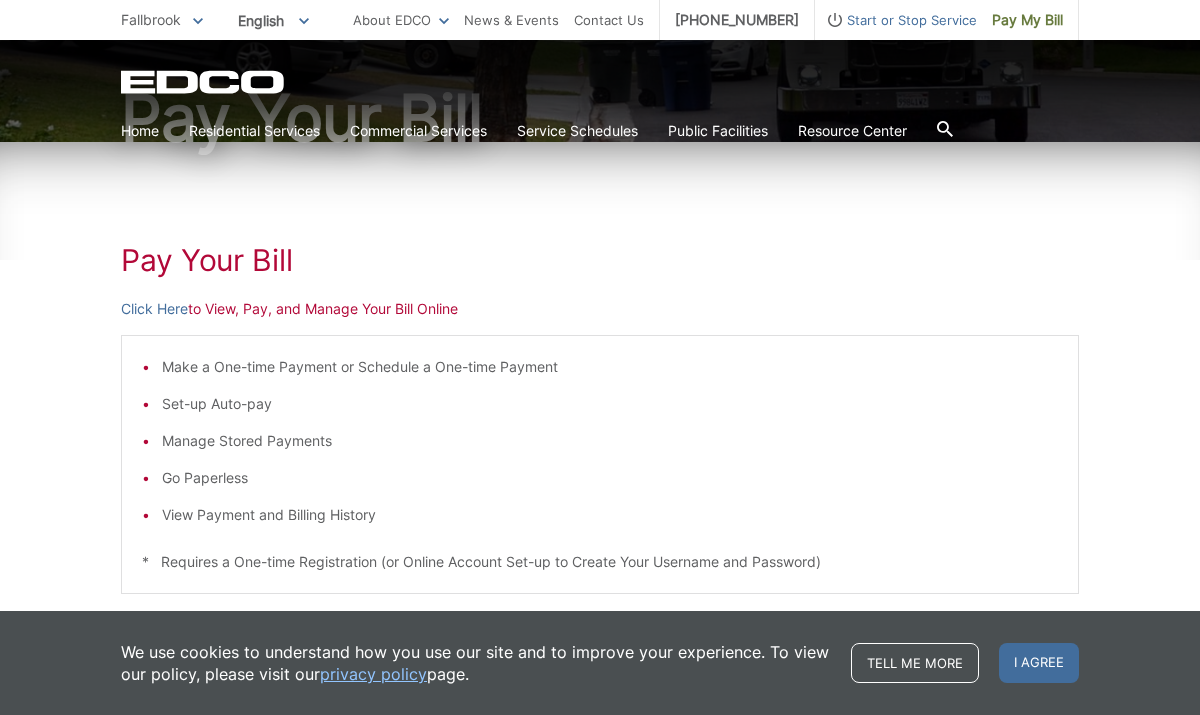 click on "Click Here  to View, Pay, and Manage Your Bill Online" at bounding box center (600, 309) 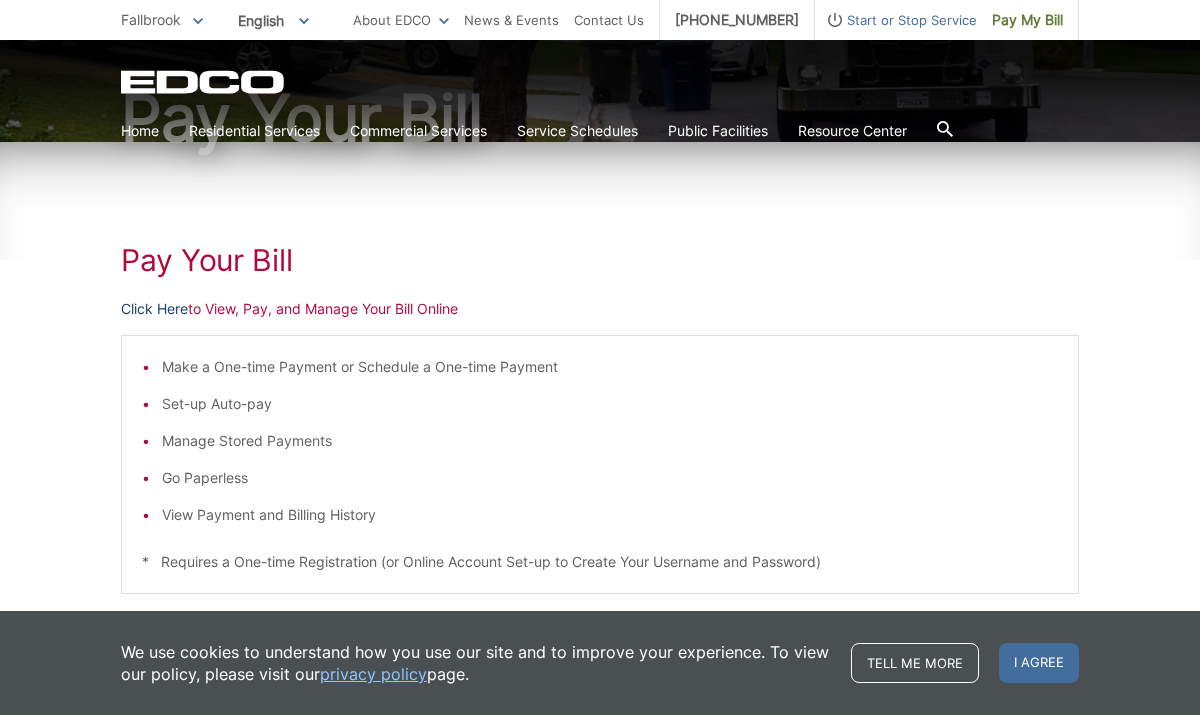 click on "Click Here" at bounding box center [154, 309] 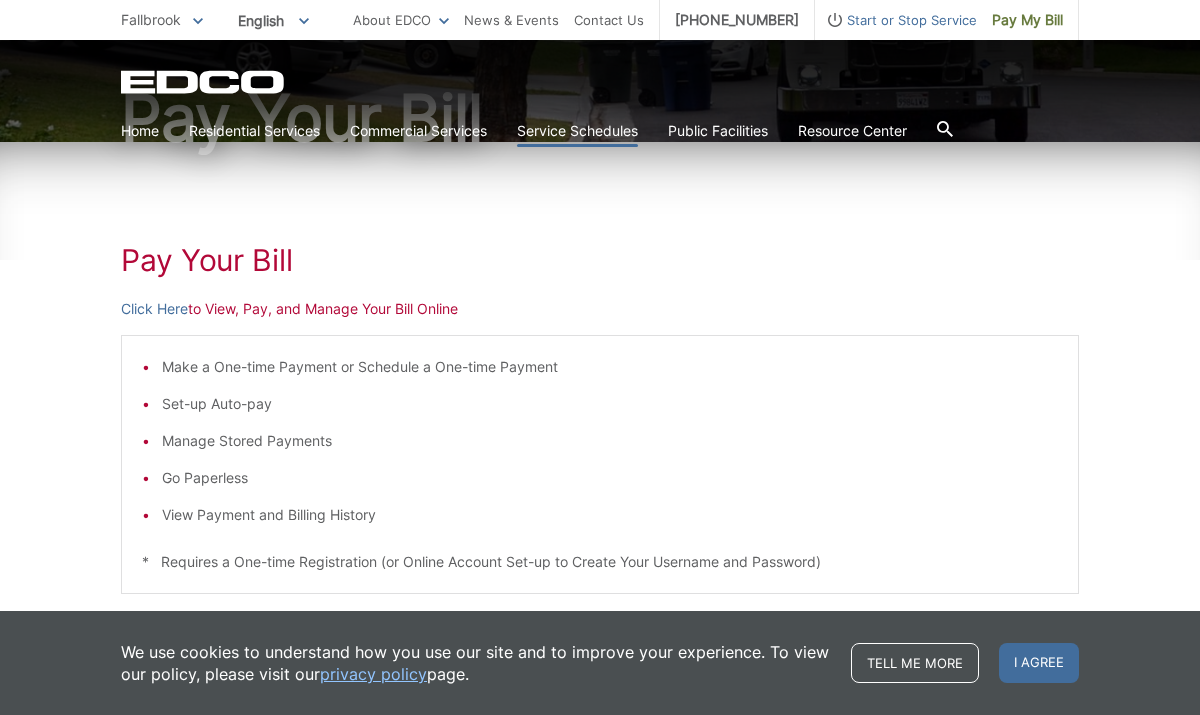 click on "Service Schedules" at bounding box center (577, 131) 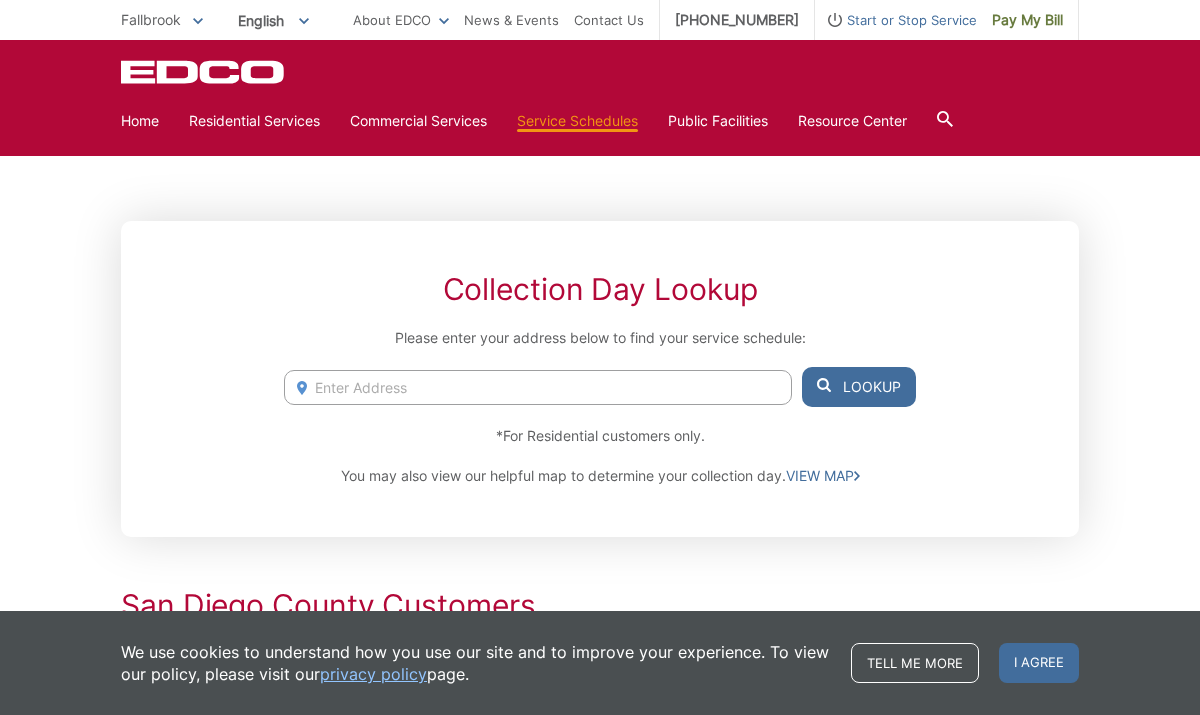 scroll, scrollTop: 0, scrollLeft: 0, axis: both 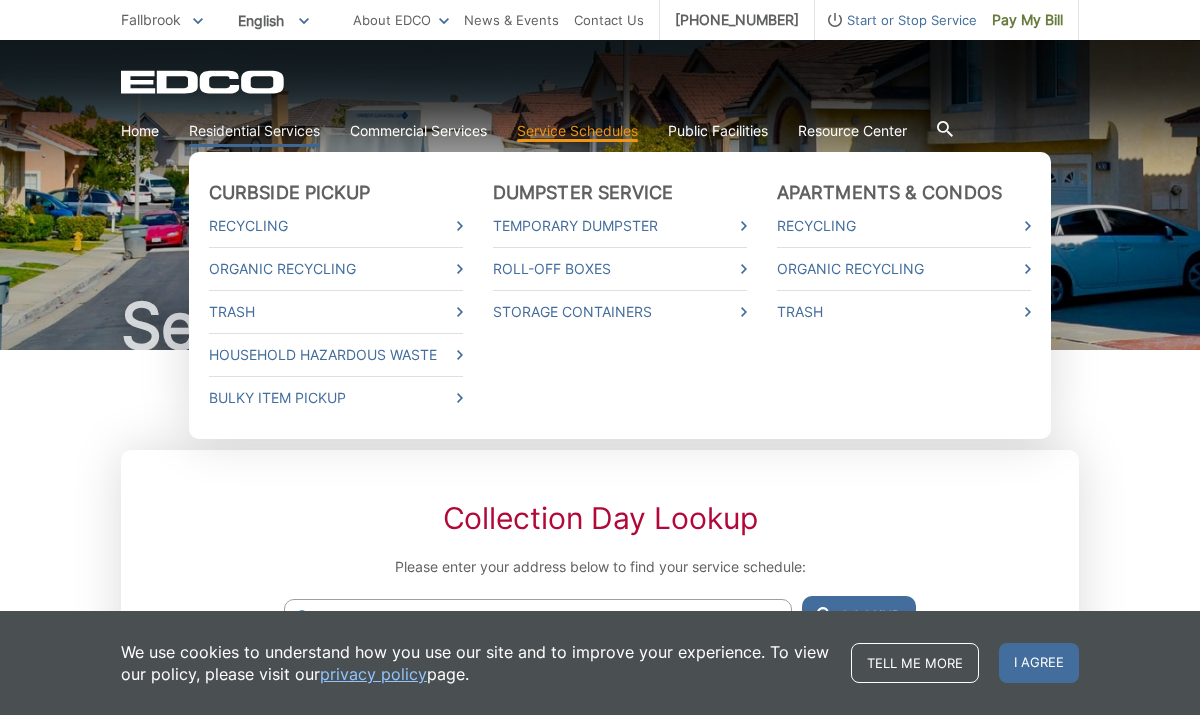 click on "Residential Services" at bounding box center (254, 131) 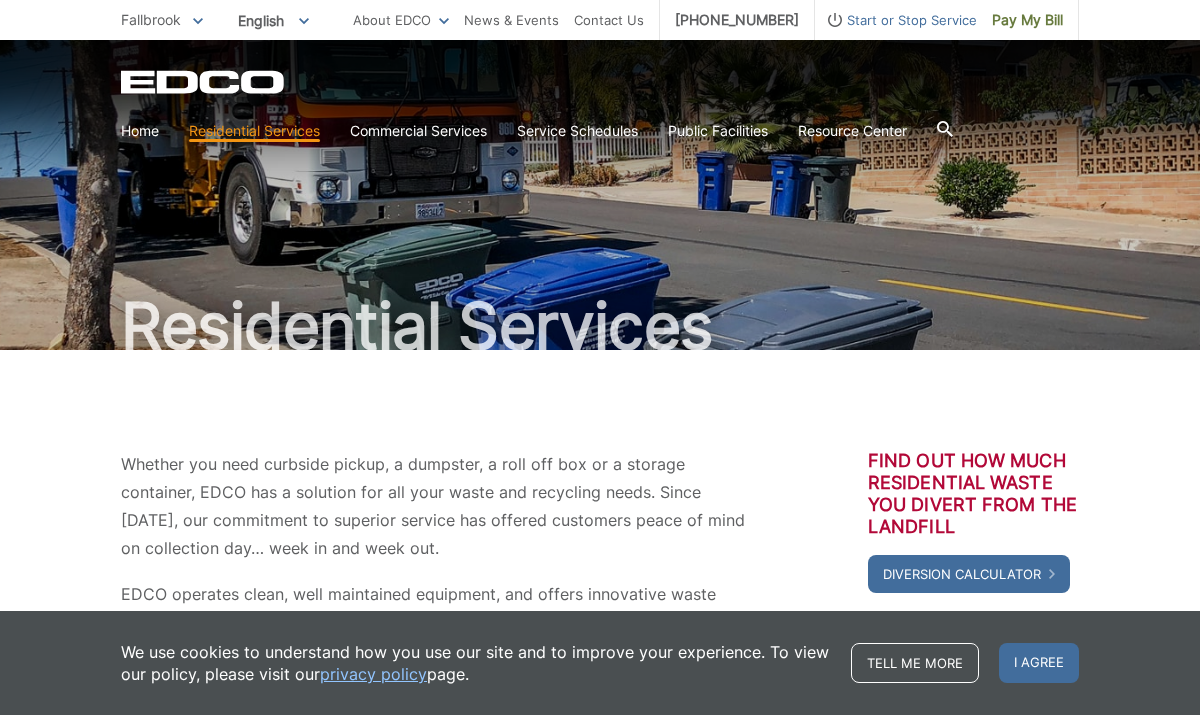 scroll, scrollTop: 0, scrollLeft: 0, axis: both 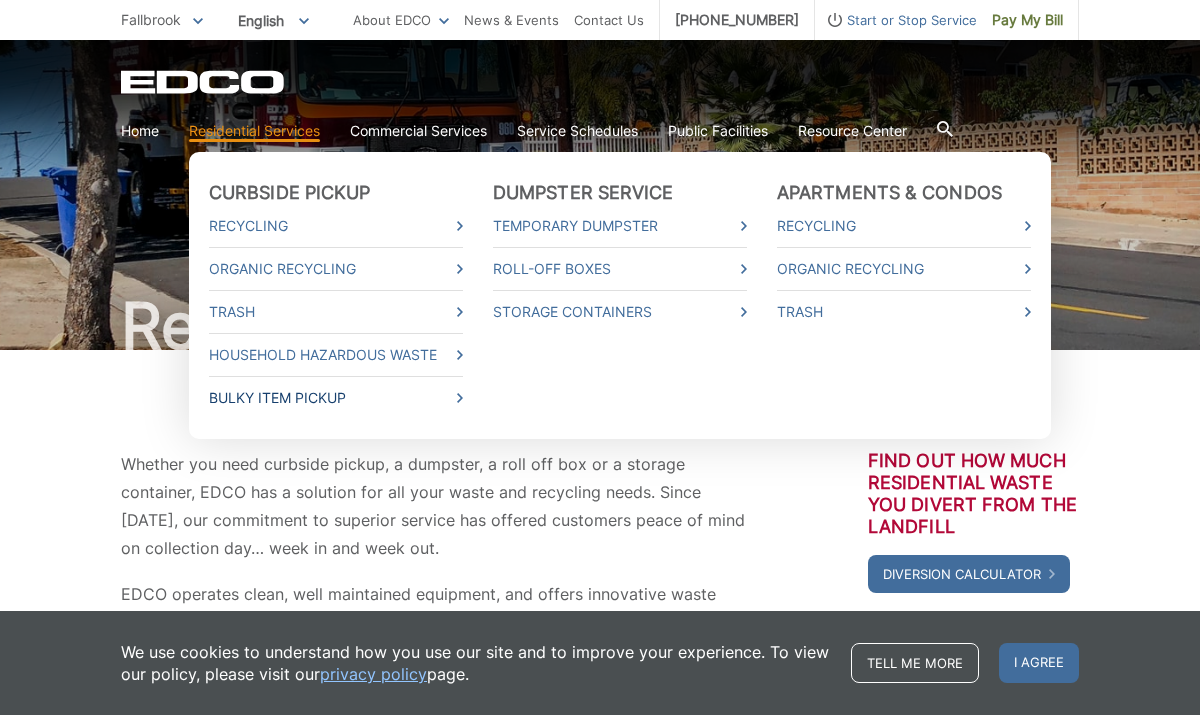 click on "Bulky Item Pickup" at bounding box center (336, 398) 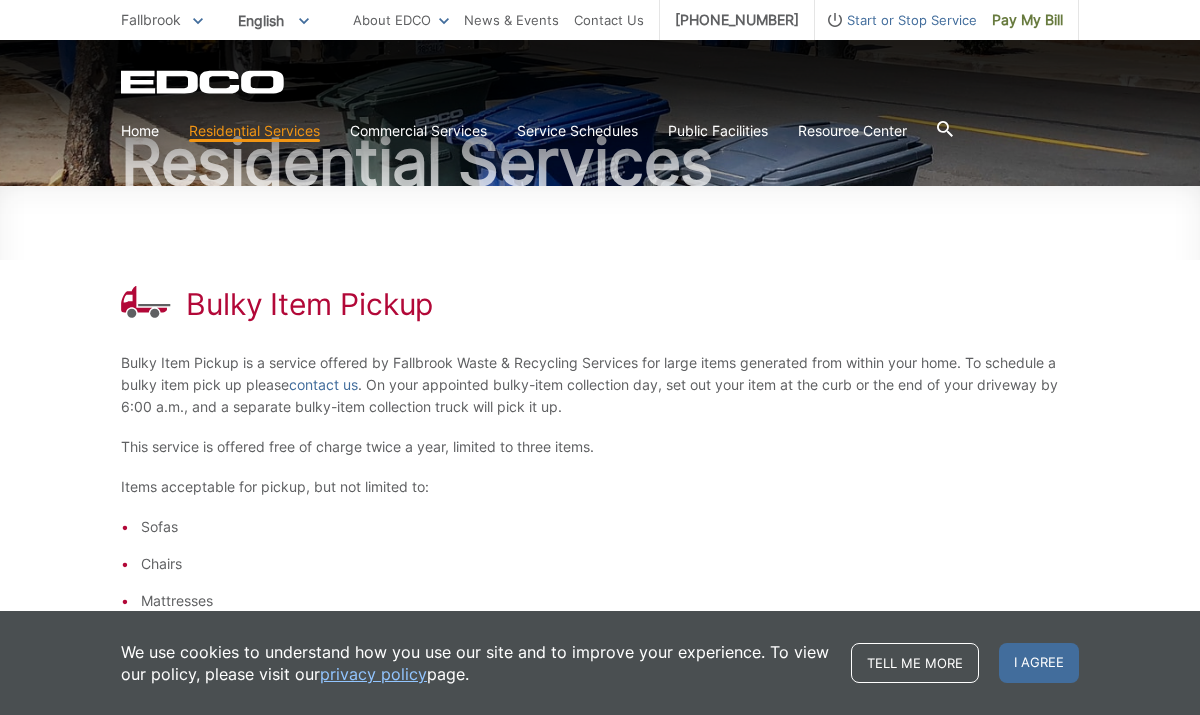 scroll, scrollTop: 115, scrollLeft: 0, axis: vertical 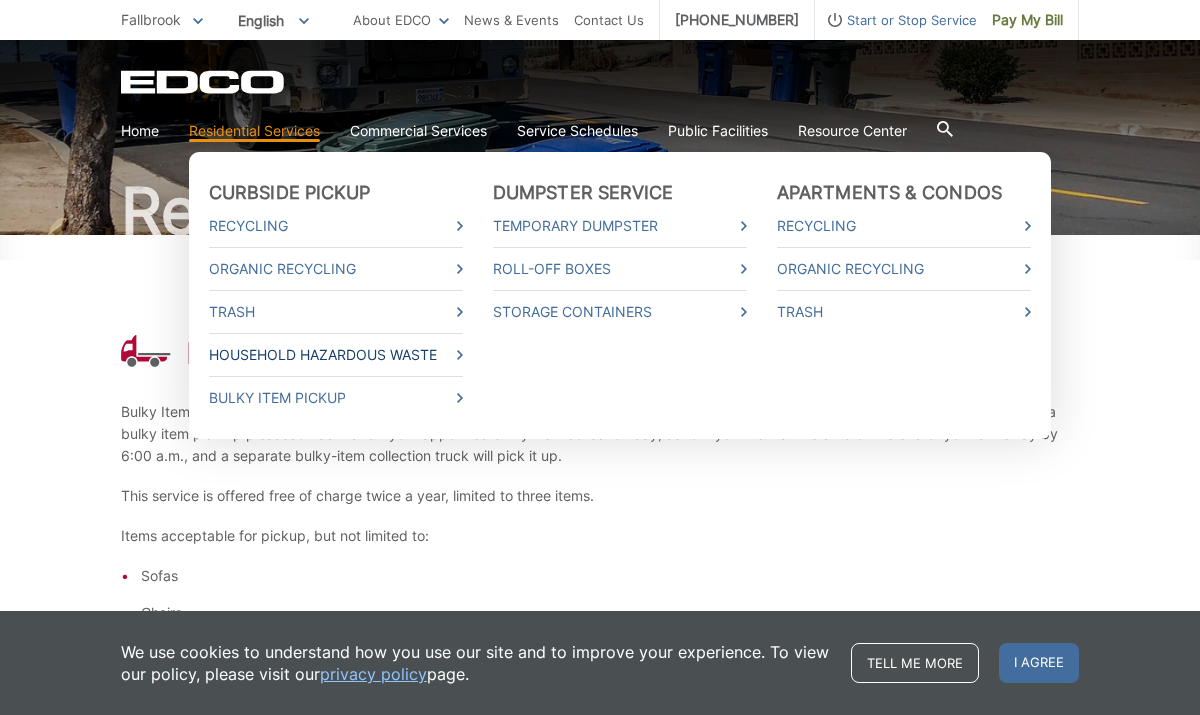 click on "Household Hazardous Waste" at bounding box center (336, 355) 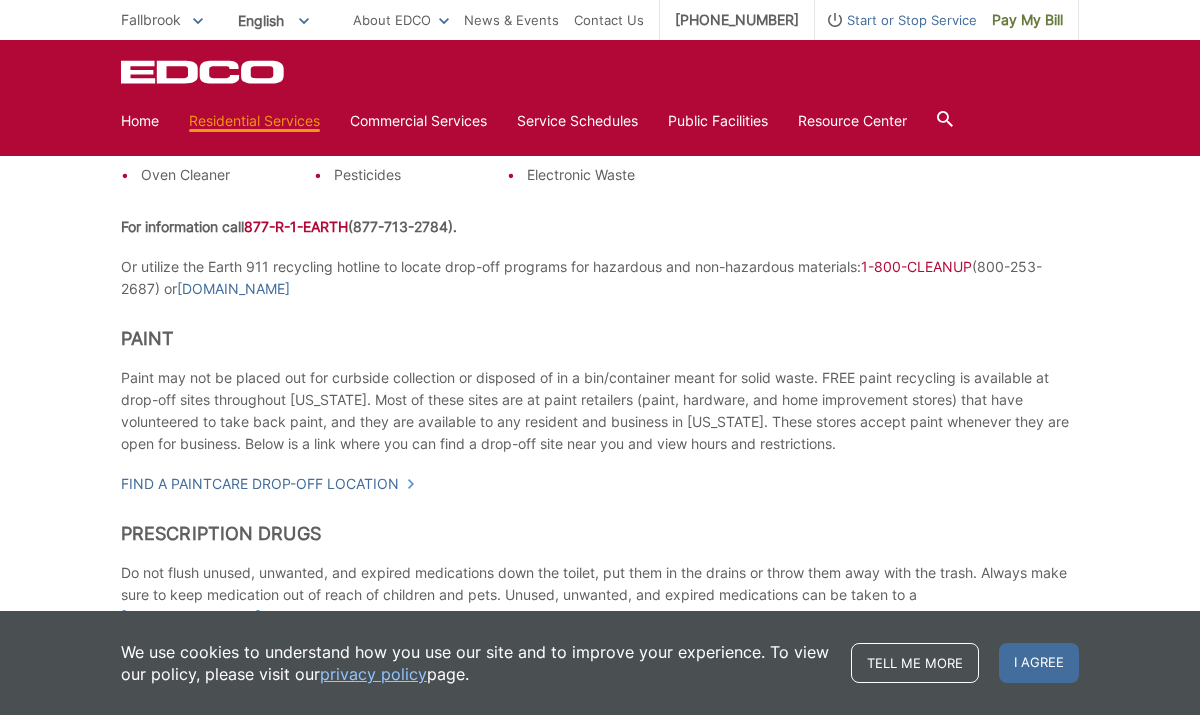 scroll, scrollTop: 738, scrollLeft: 0, axis: vertical 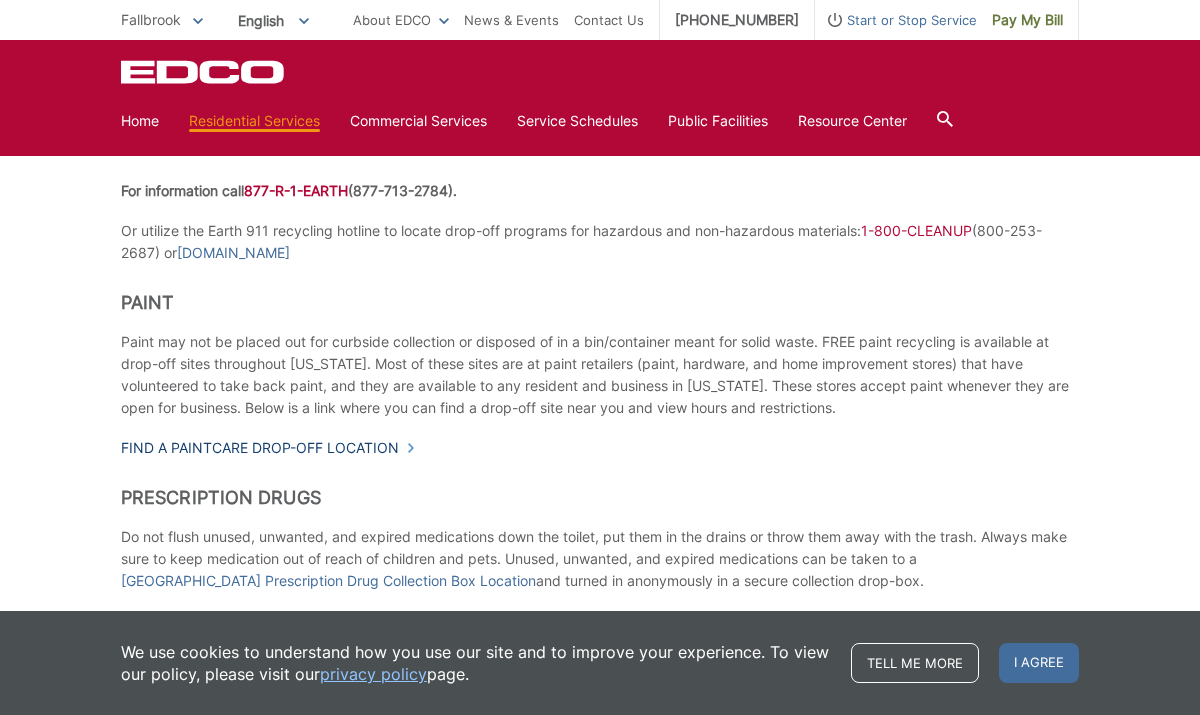click on "Find a PaintCare drop-off location" at bounding box center (268, 448) 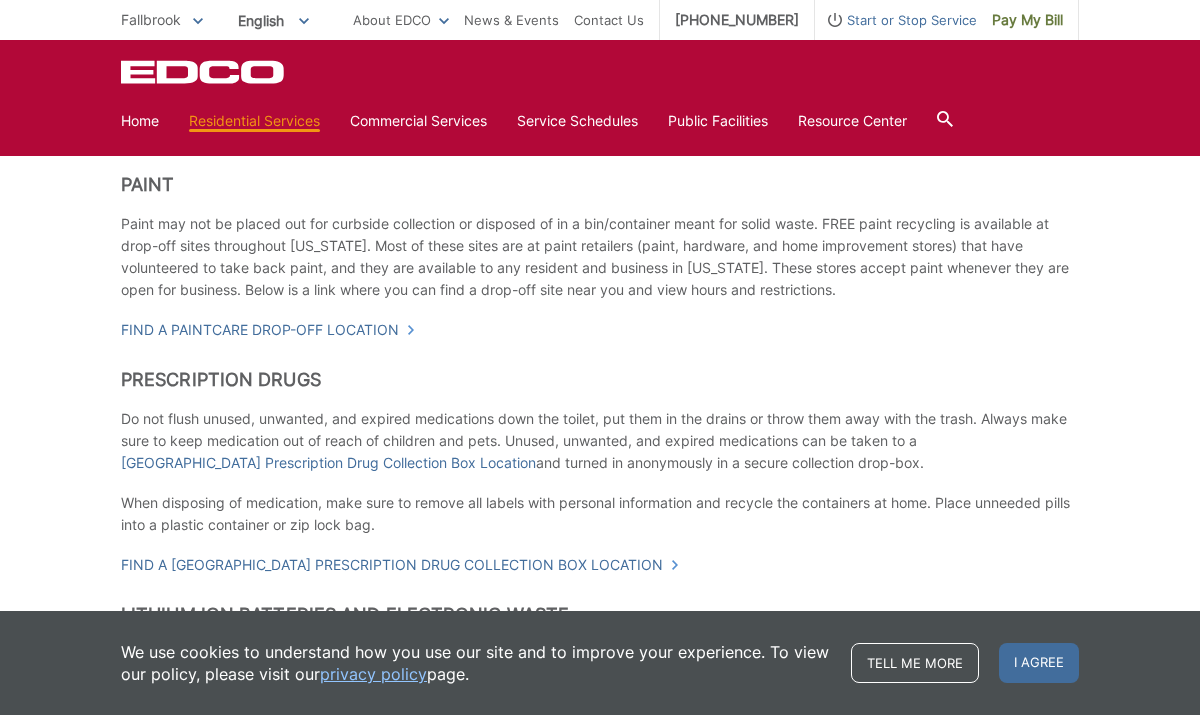 scroll, scrollTop: 0, scrollLeft: 0, axis: both 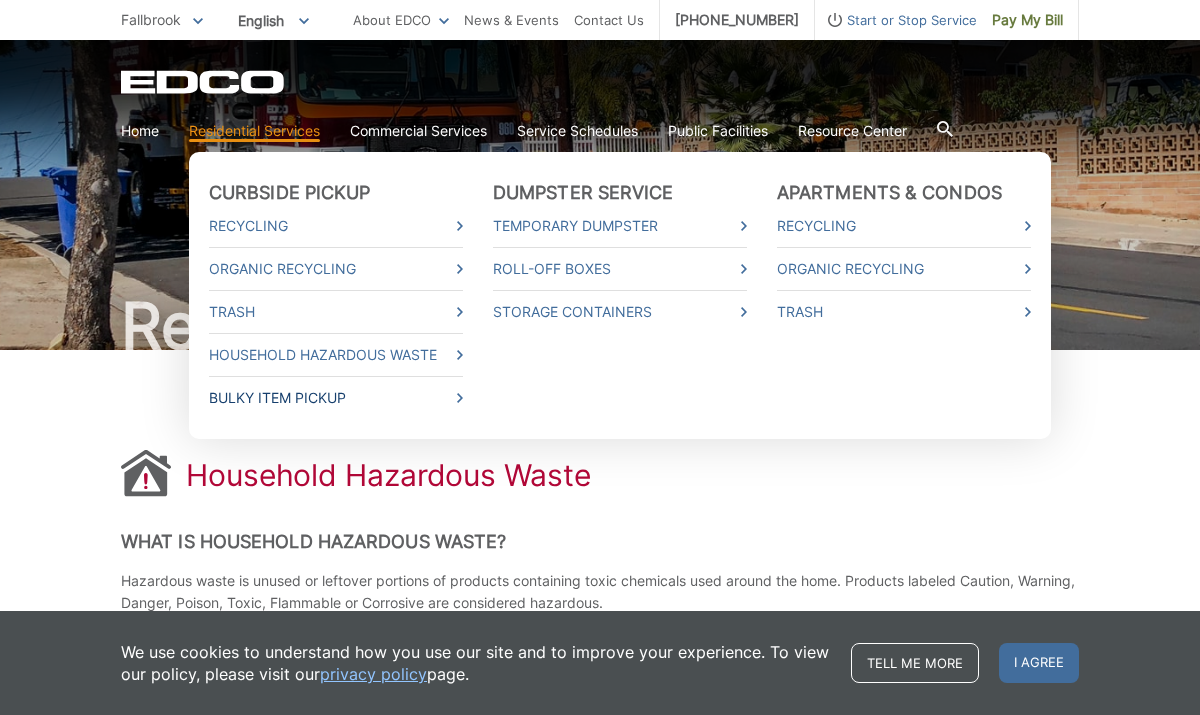 click on "Bulky Item Pickup" at bounding box center (336, 398) 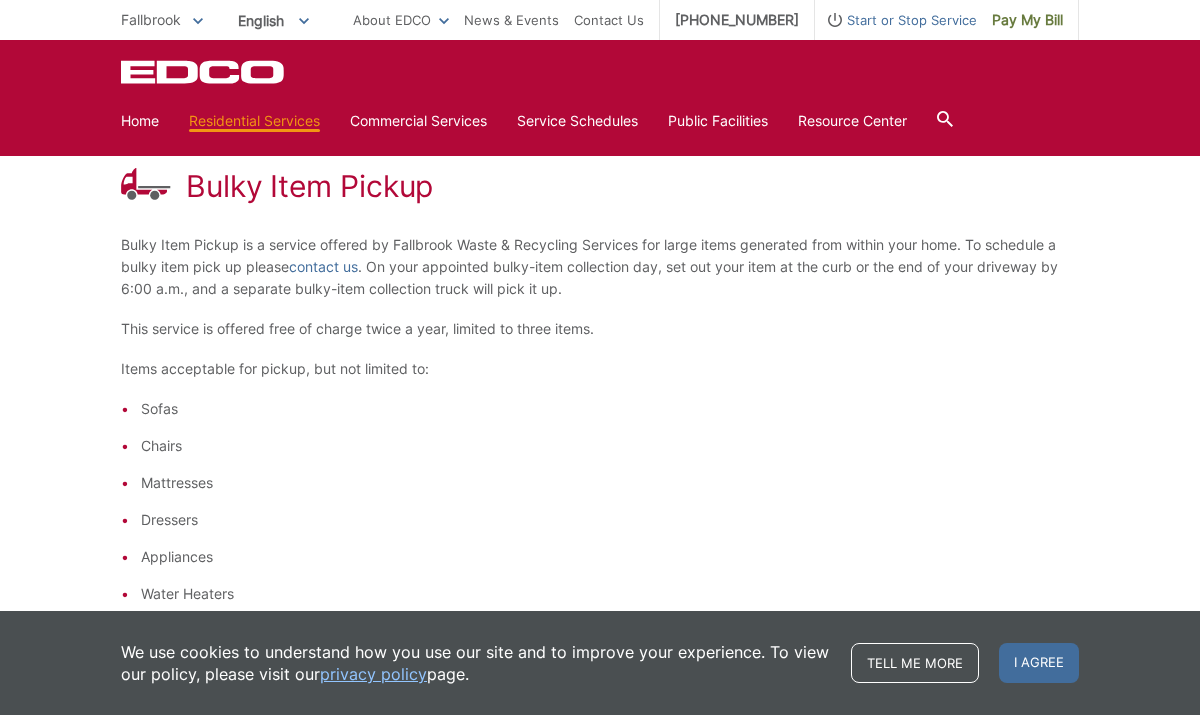 scroll, scrollTop: 276, scrollLeft: 0, axis: vertical 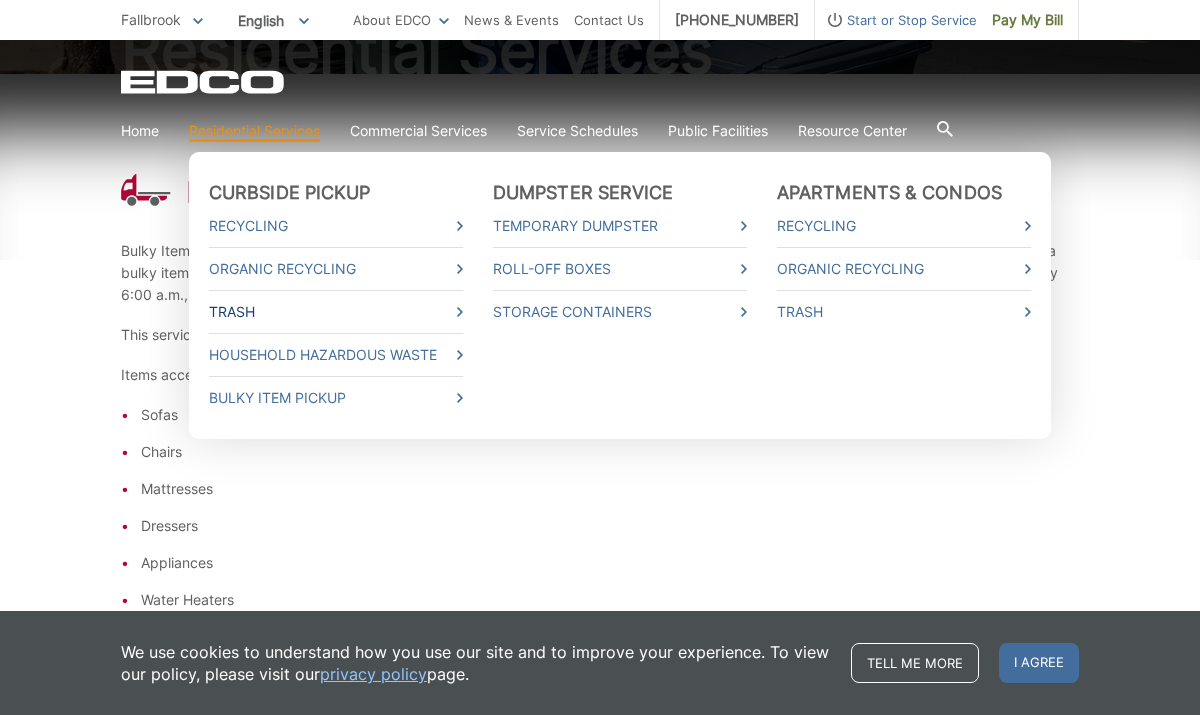 click on "Trash" at bounding box center [336, 312] 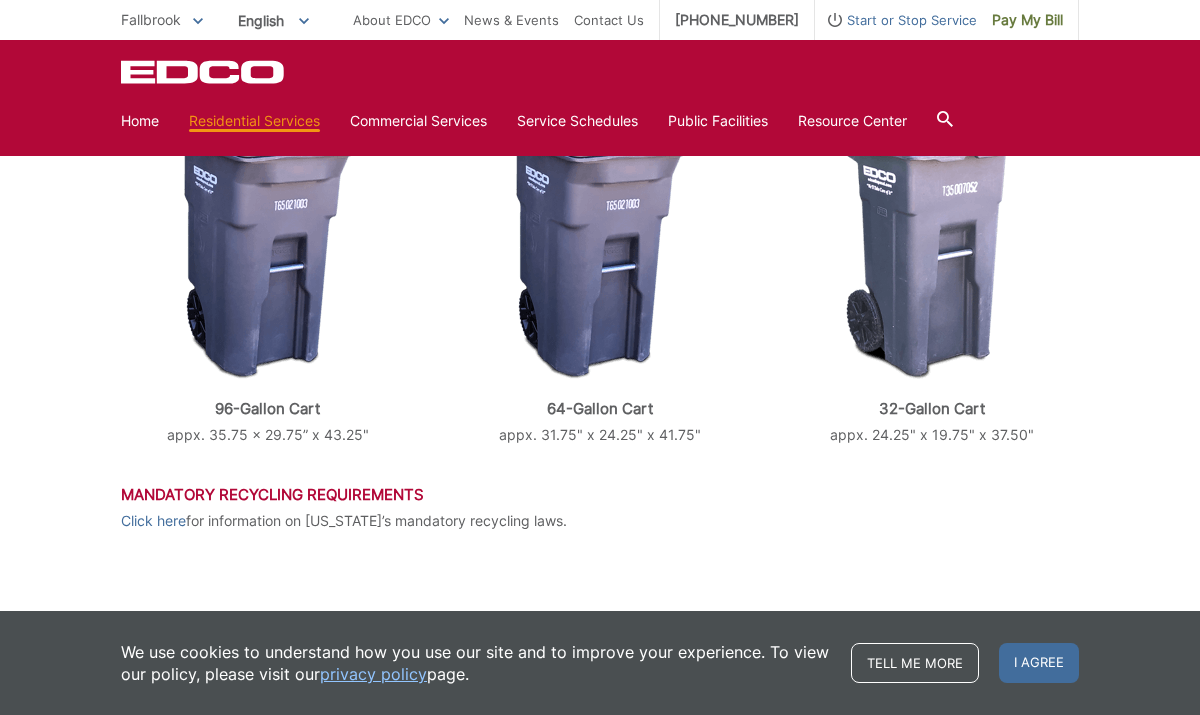 scroll, scrollTop: 785, scrollLeft: 0, axis: vertical 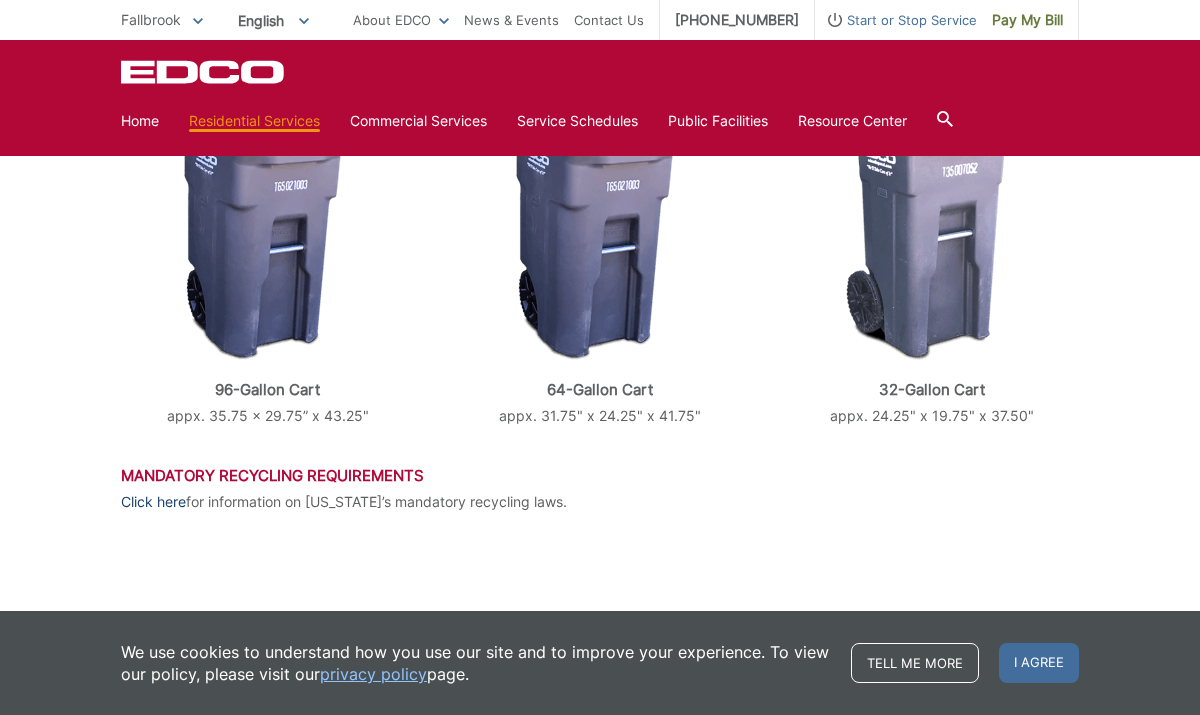 click on "Click here" at bounding box center (153, 502) 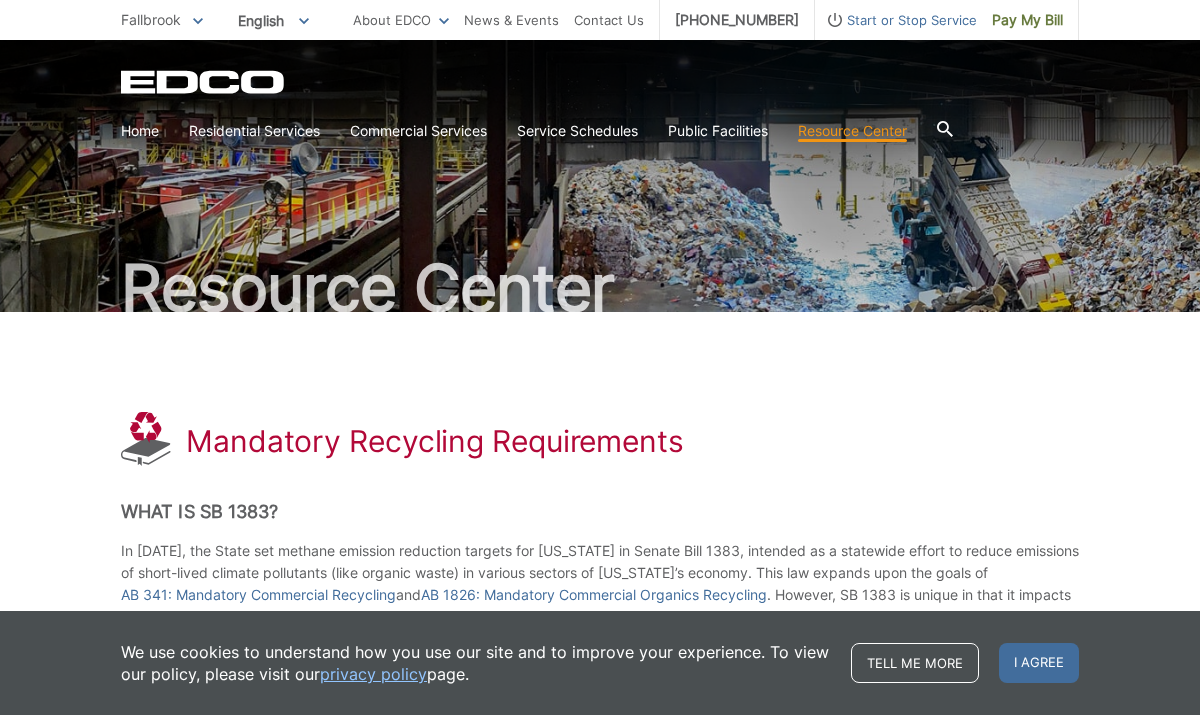scroll, scrollTop: 0, scrollLeft: 0, axis: both 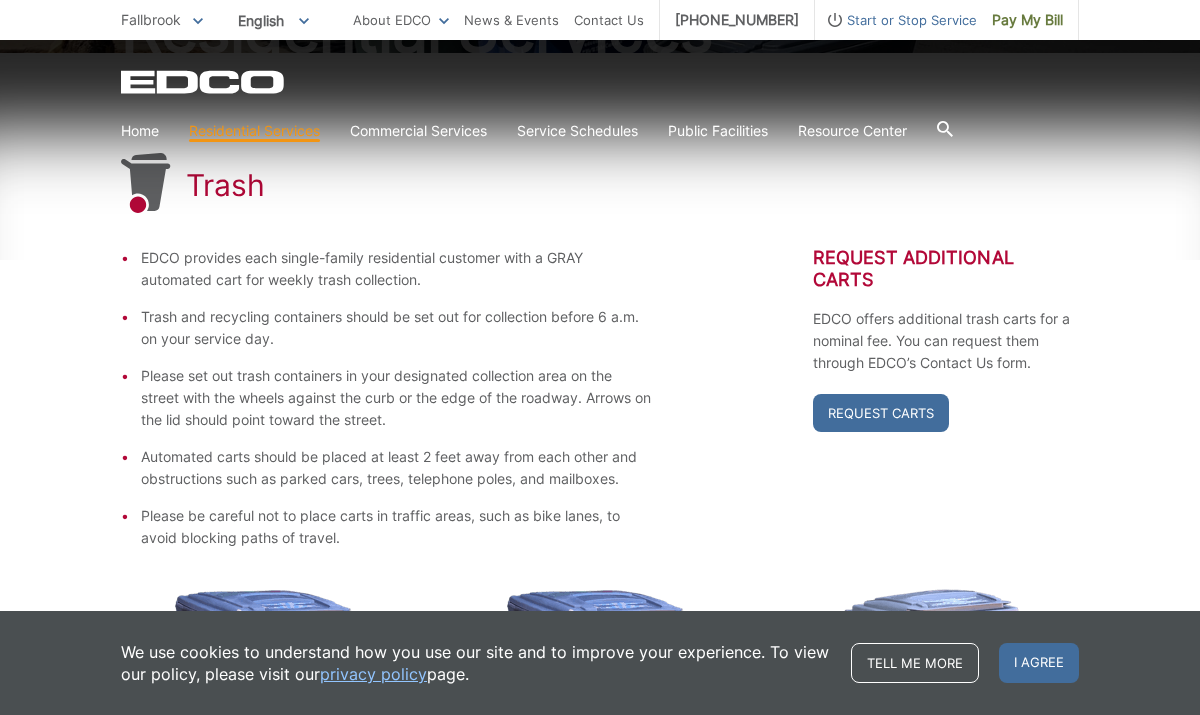 click on "Request Additional Carts
EDCO offers additional trash carts for a nominal fee. You can request them through EDCO’s Contact Us form.
Request Carts" at bounding box center [946, 398] 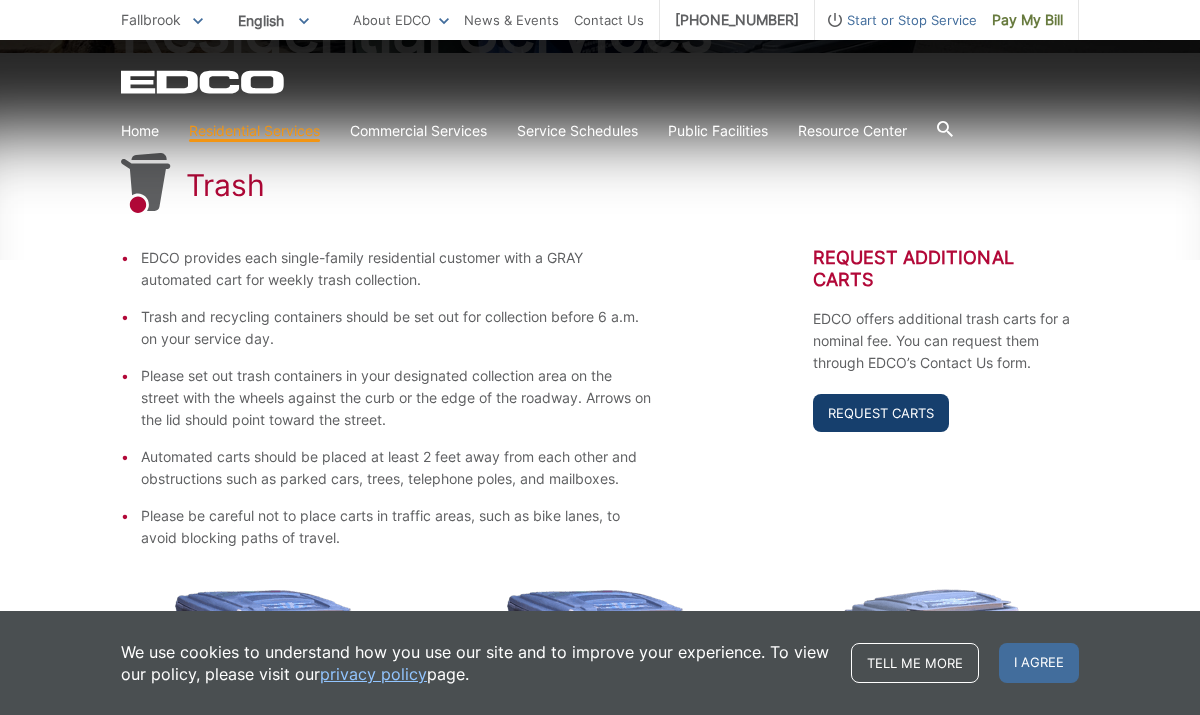 click on "Request Carts" at bounding box center [881, 413] 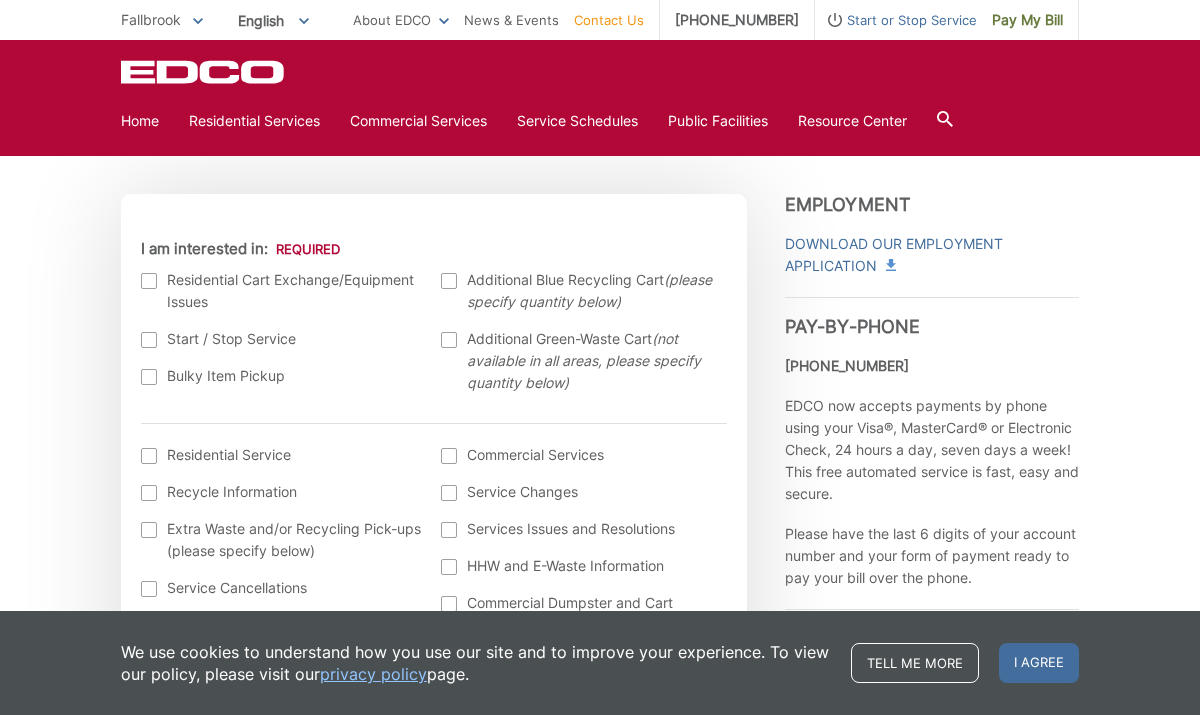 scroll, scrollTop: 576, scrollLeft: 0, axis: vertical 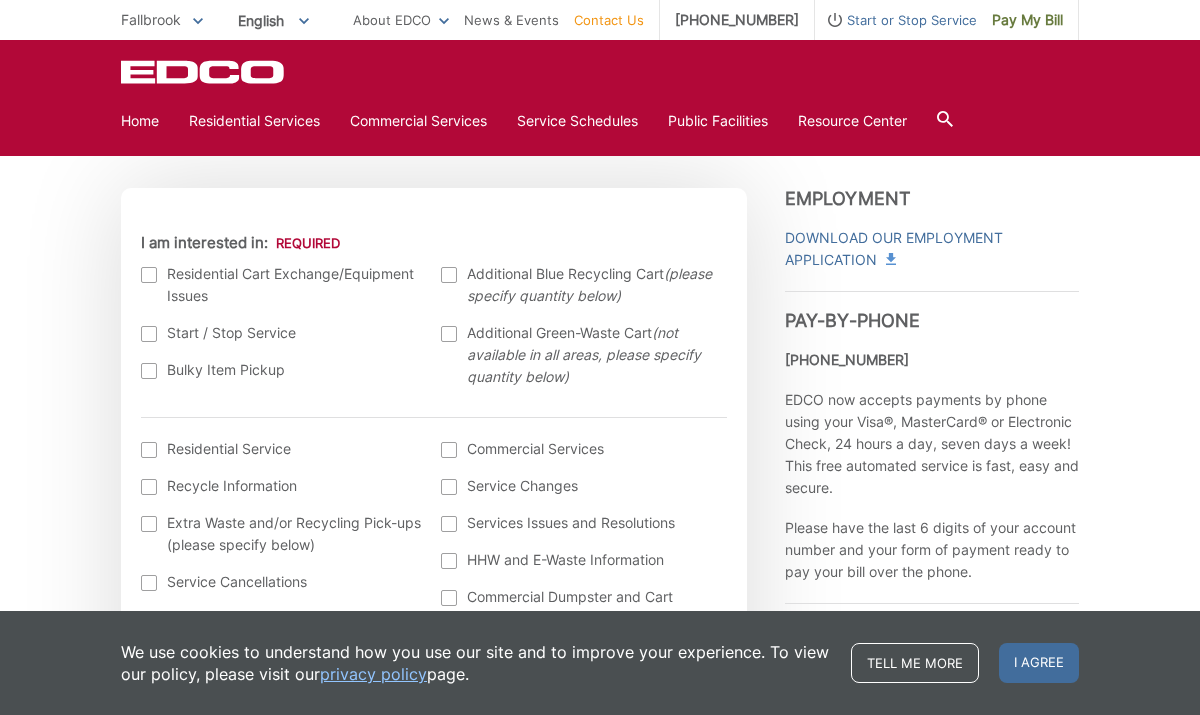 click at bounding box center [149, 371] 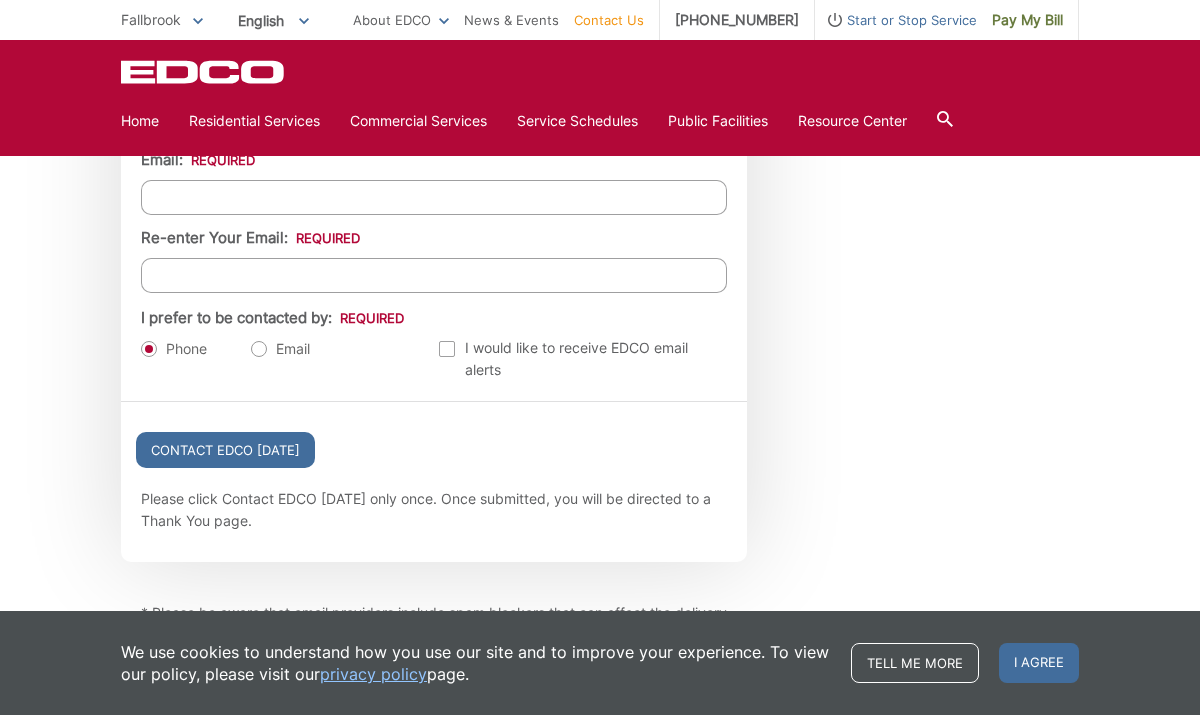 scroll, scrollTop: 2328, scrollLeft: 0, axis: vertical 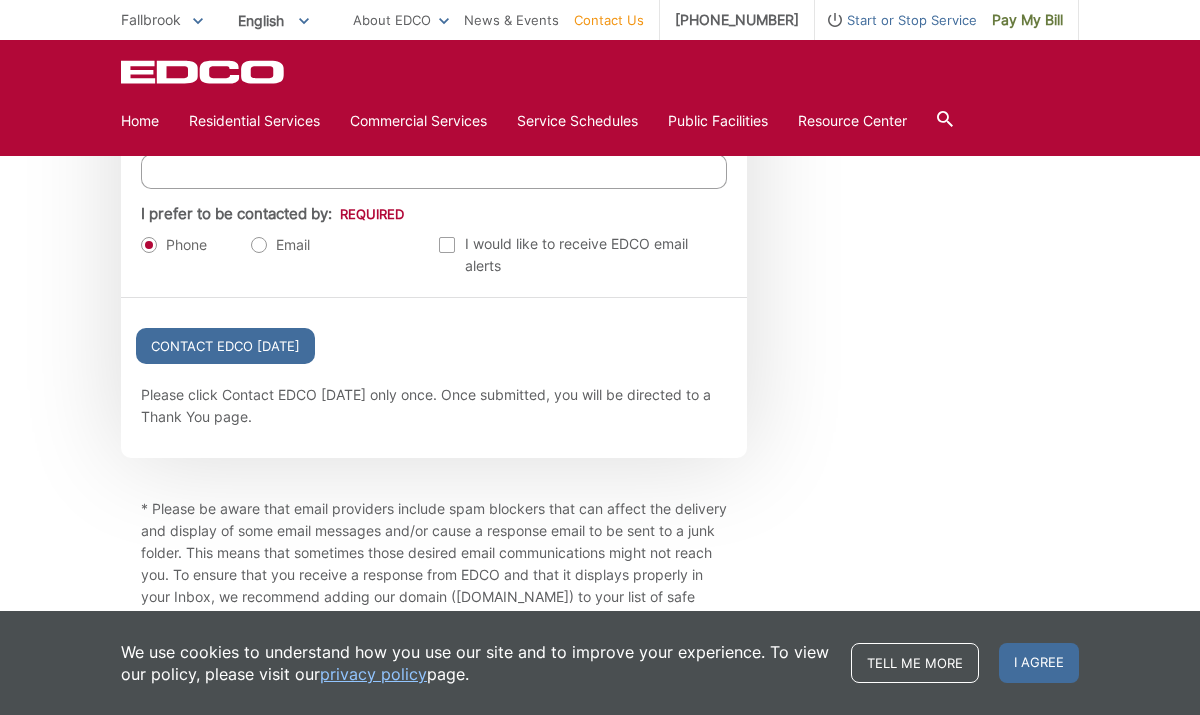 click on "Email" at bounding box center [280, 245] 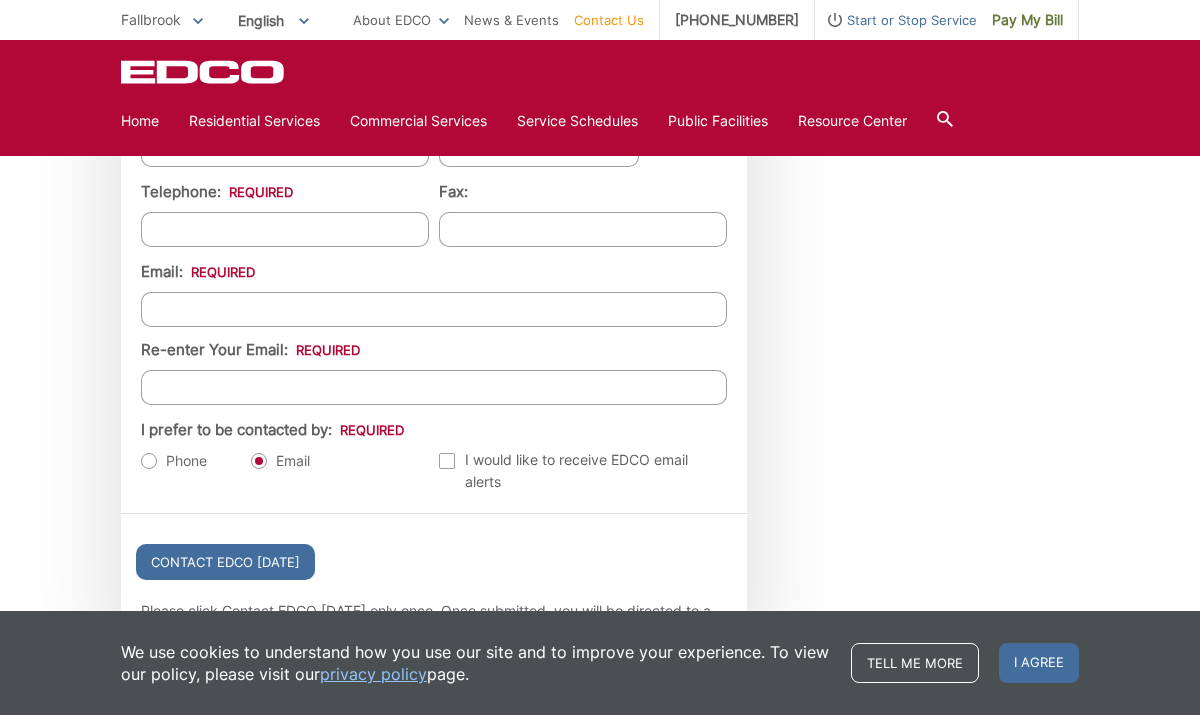 scroll, scrollTop: 2113, scrollLeft: 0, axis: vertical 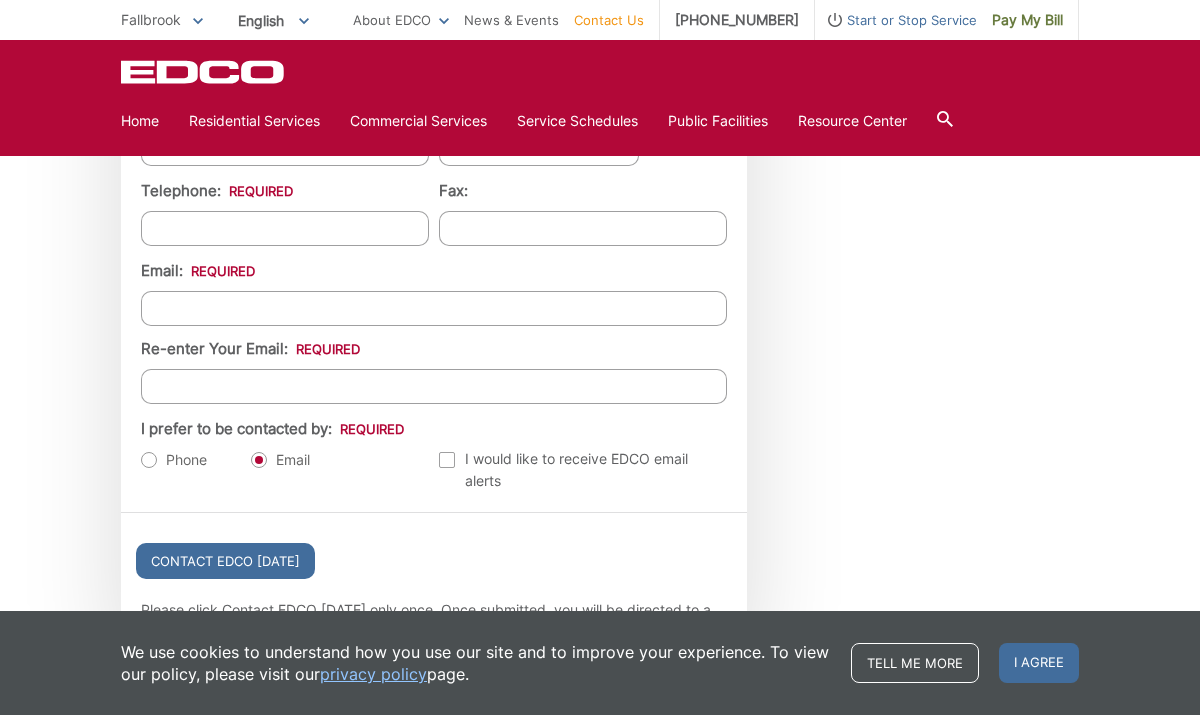 click on "Re-enter Your Email:" at bounding box center [434, 386] 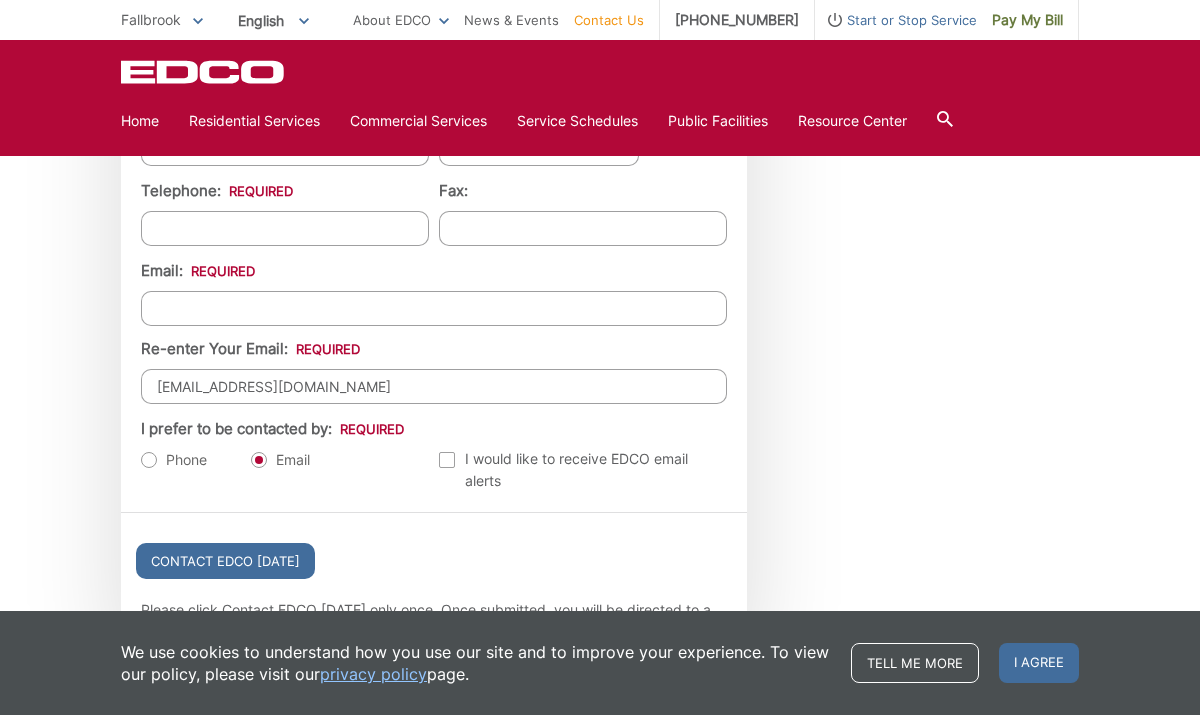 type on "Vanessa" 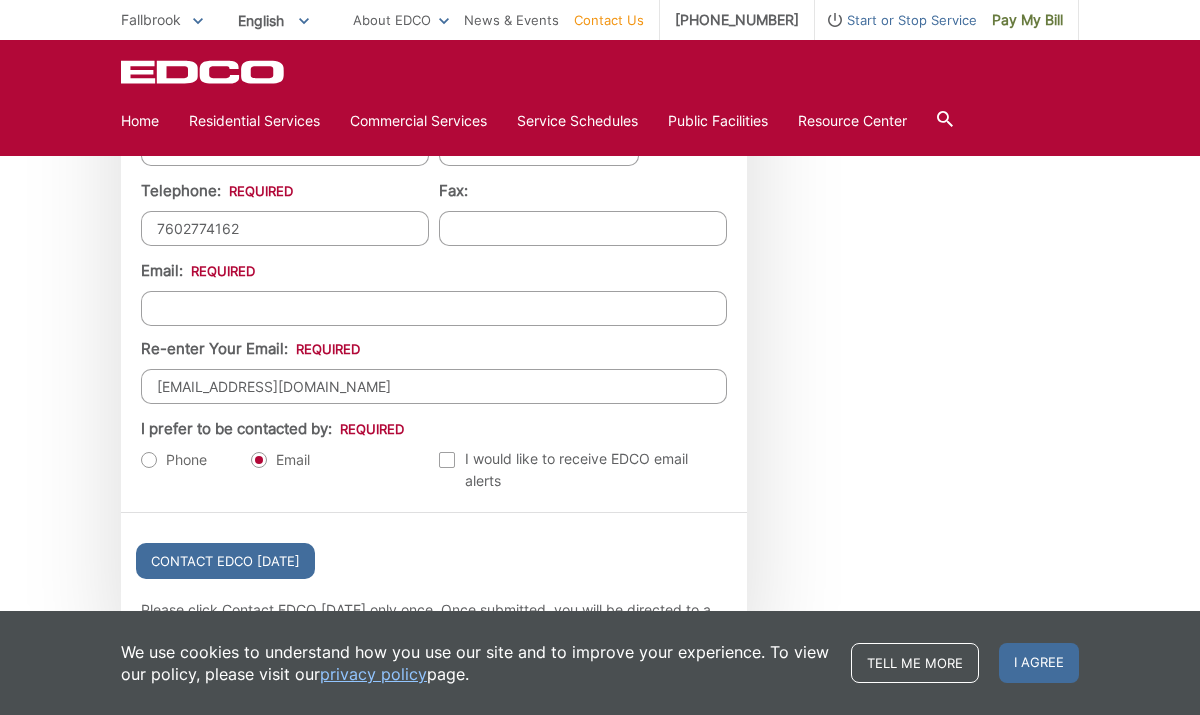 type on "vnesalopez26@gmail.com" 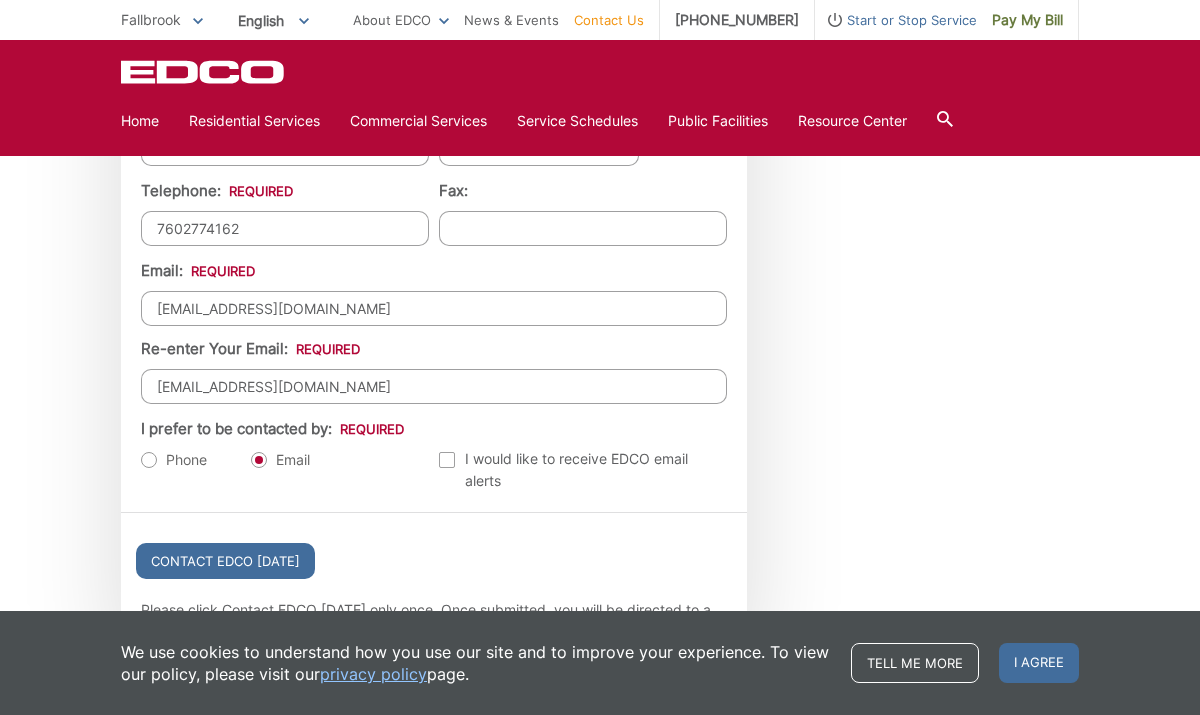 type on "(760) 277-4162" 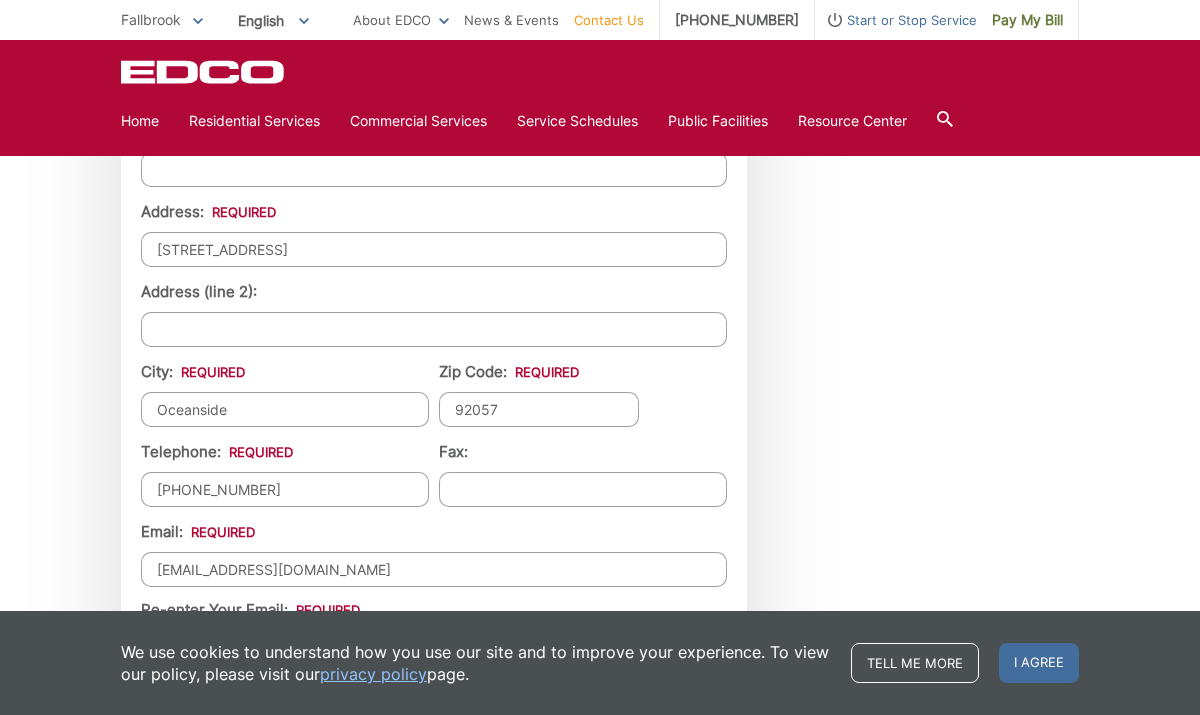 scroll, scrollTop: 1835, scrollLeft: 0, axis: vertical 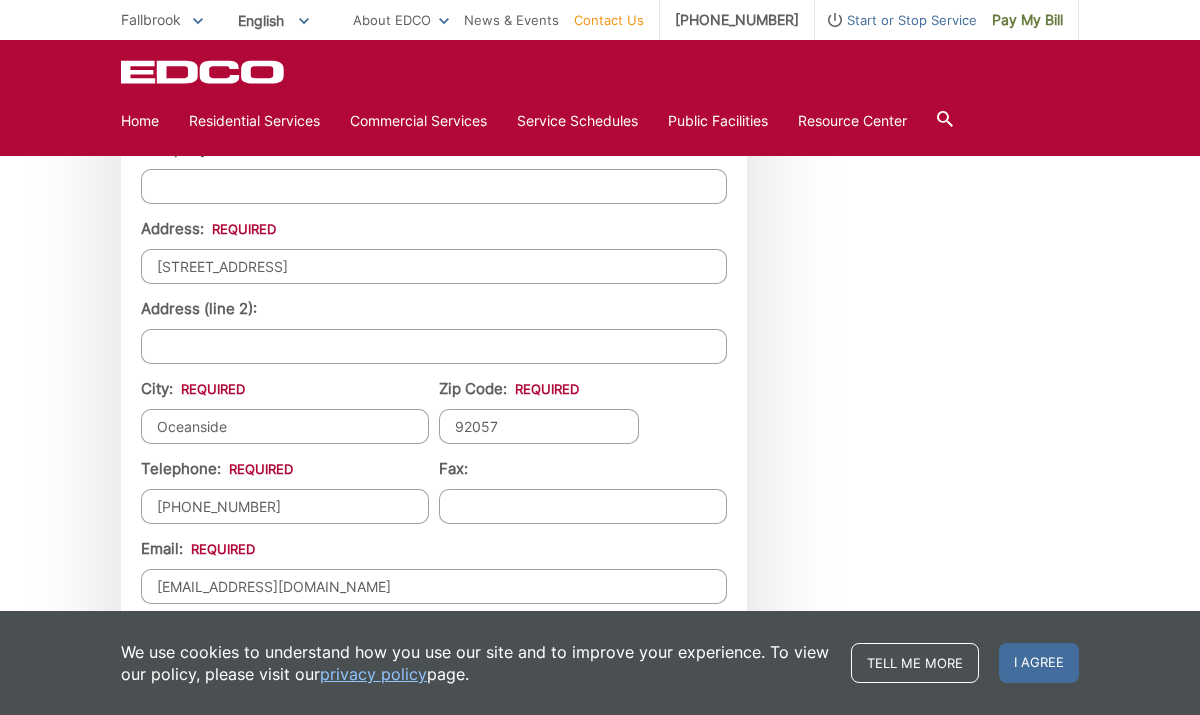 click on "Oceanside" at bounding box center [285, 426] 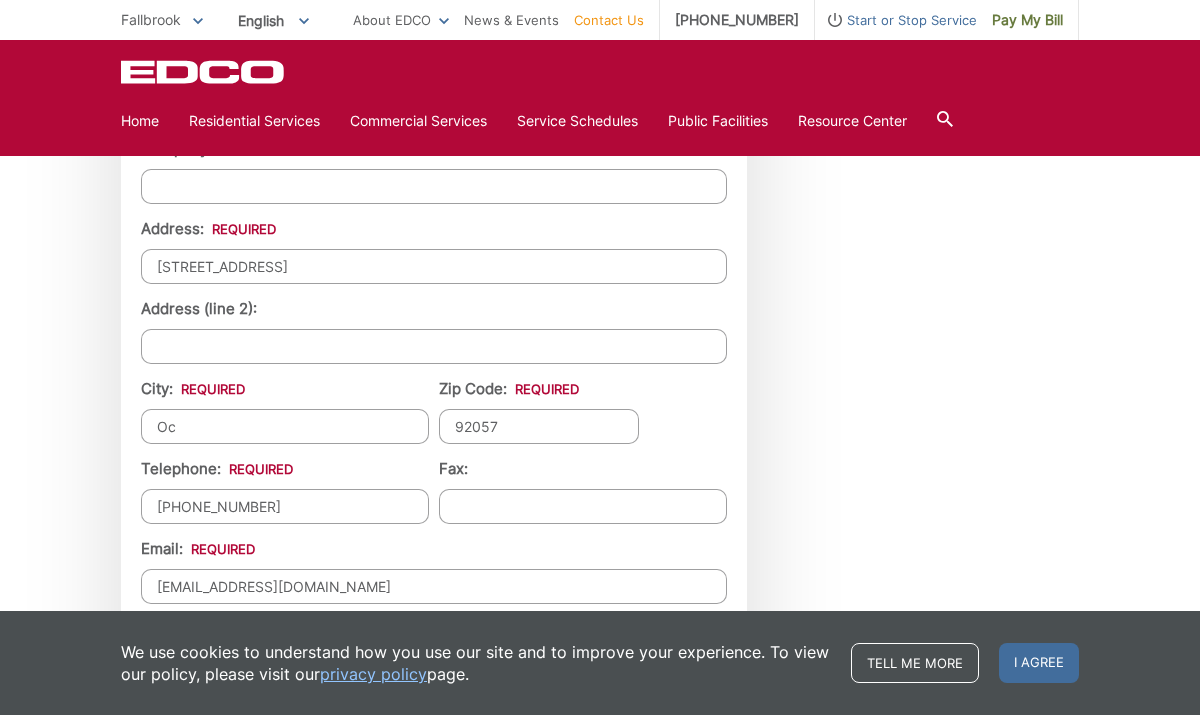 type on "O" 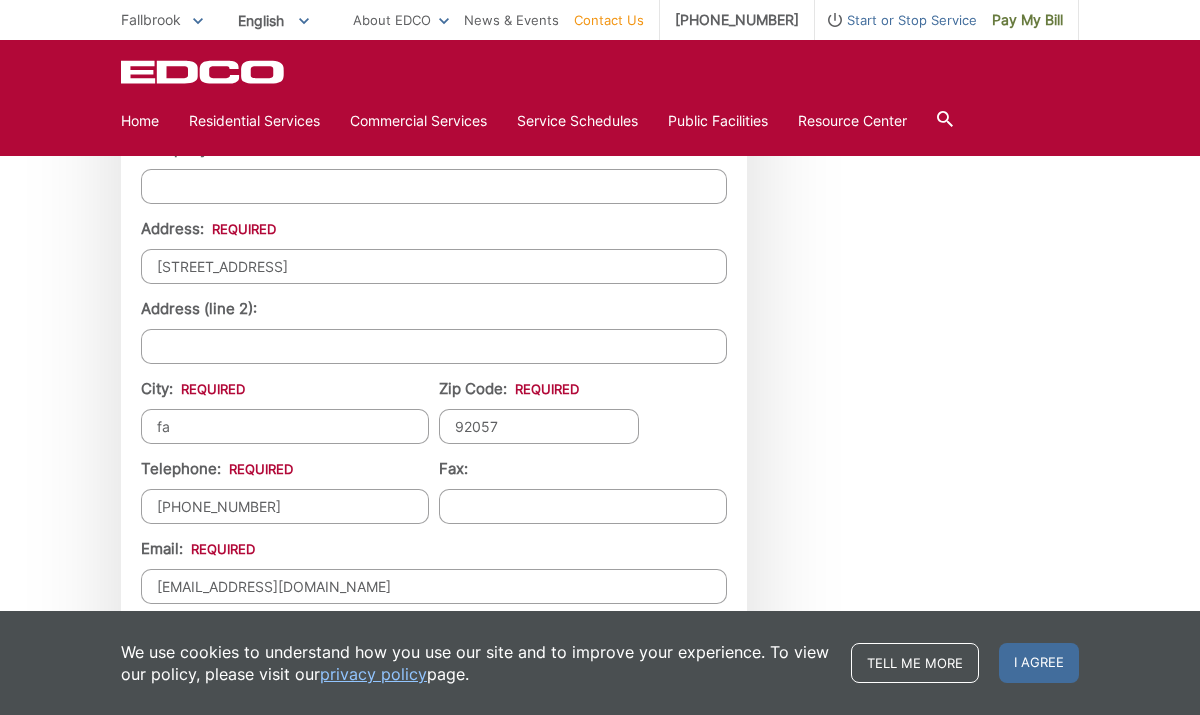 type on "FALLBROOK" 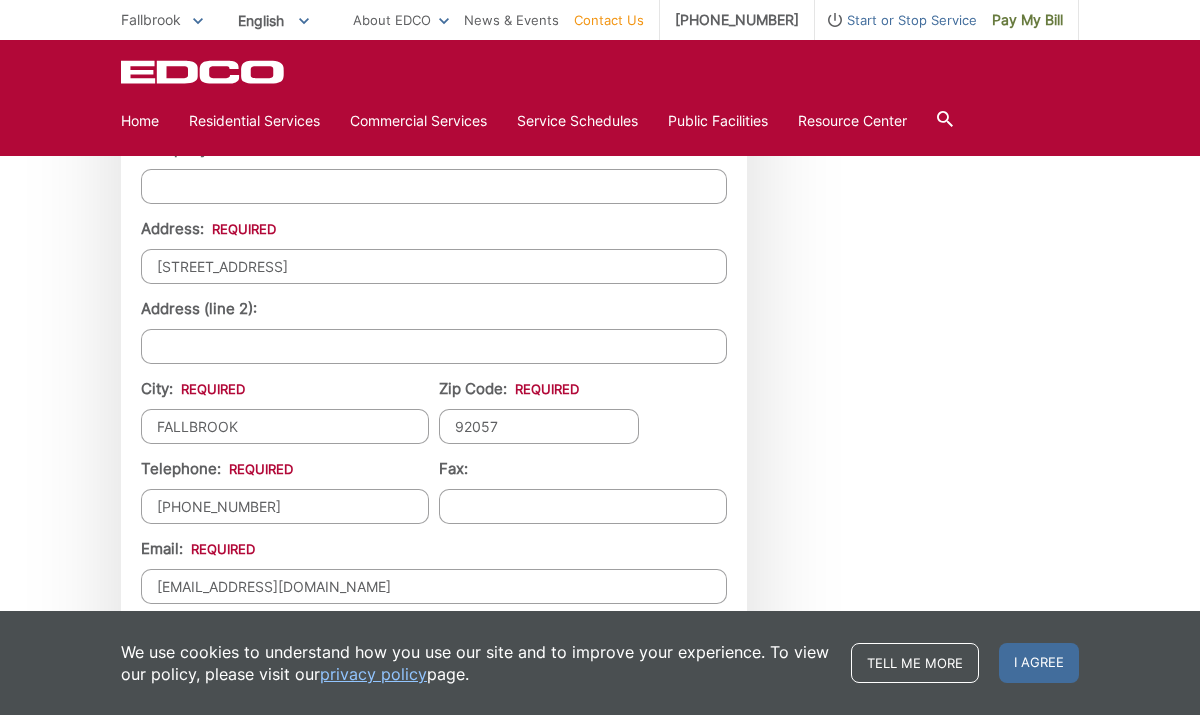 click on "92057" at bounding box center [539, 426] 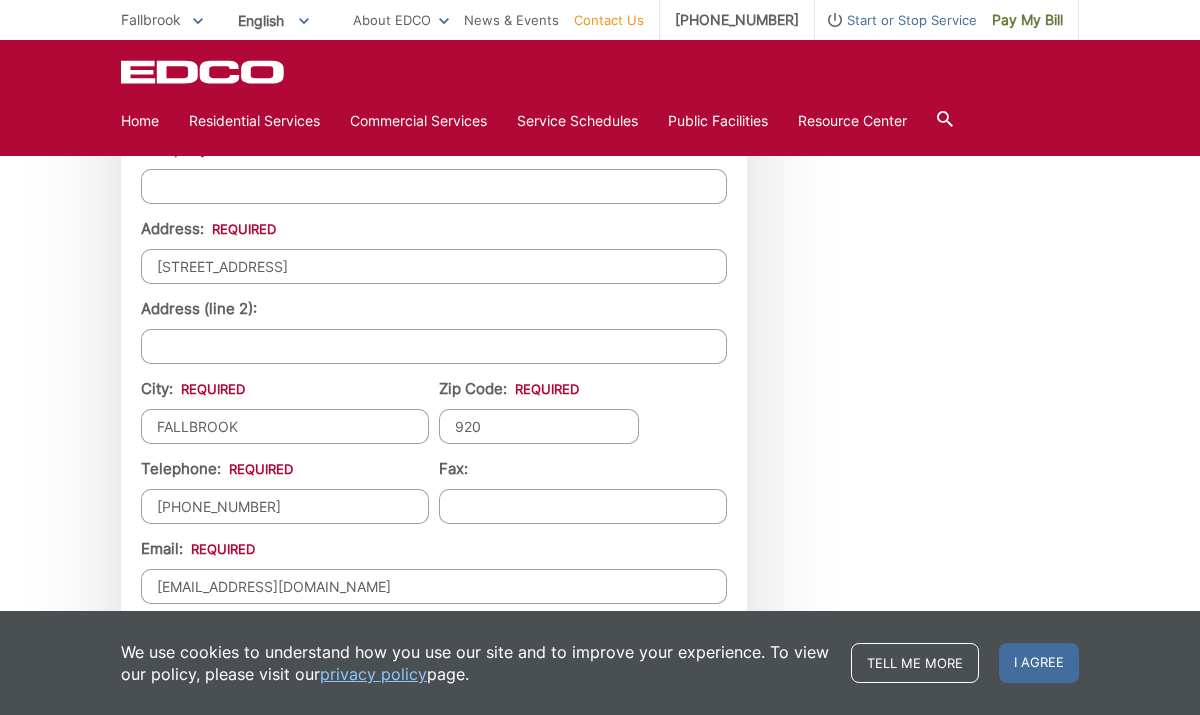 type on "92028" 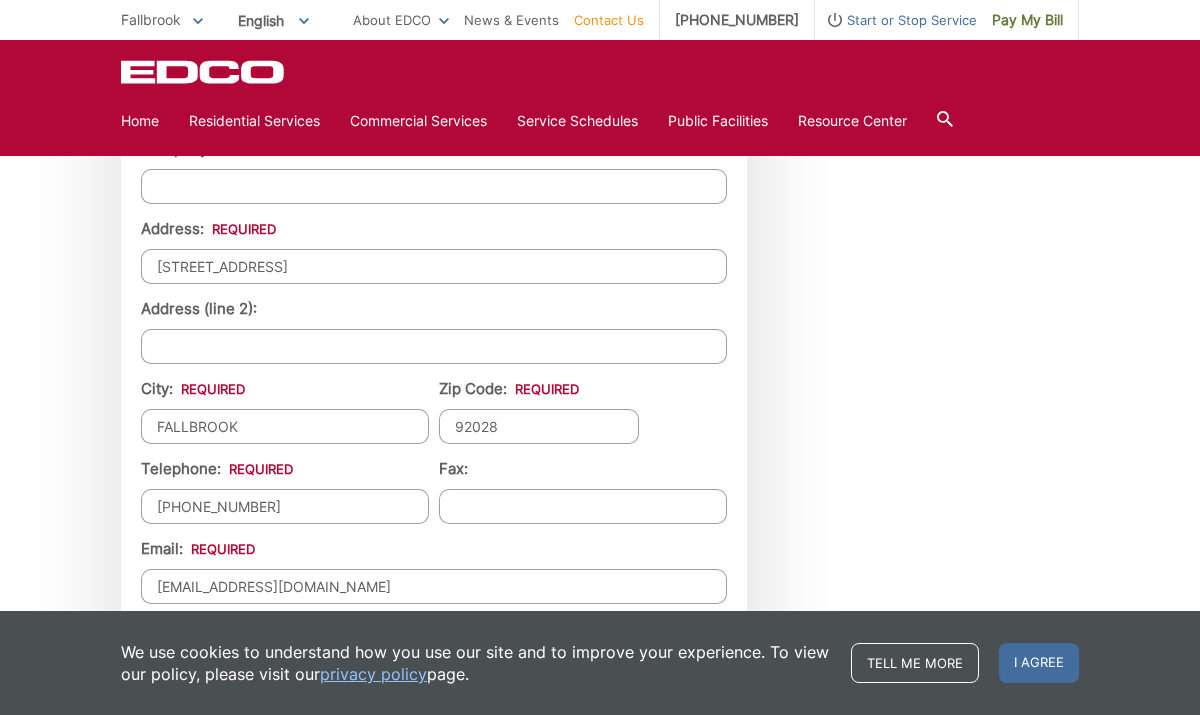 click on "4461 White Pine Way" at bounding box center (434, 266) 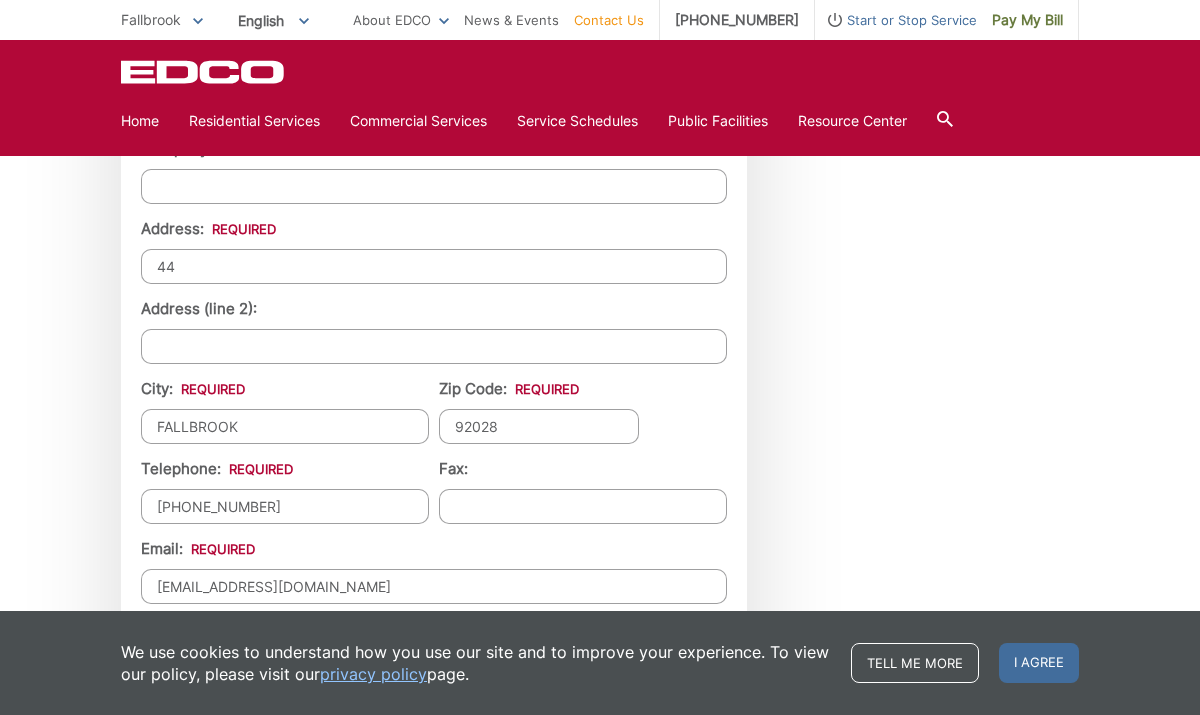 type on "4" 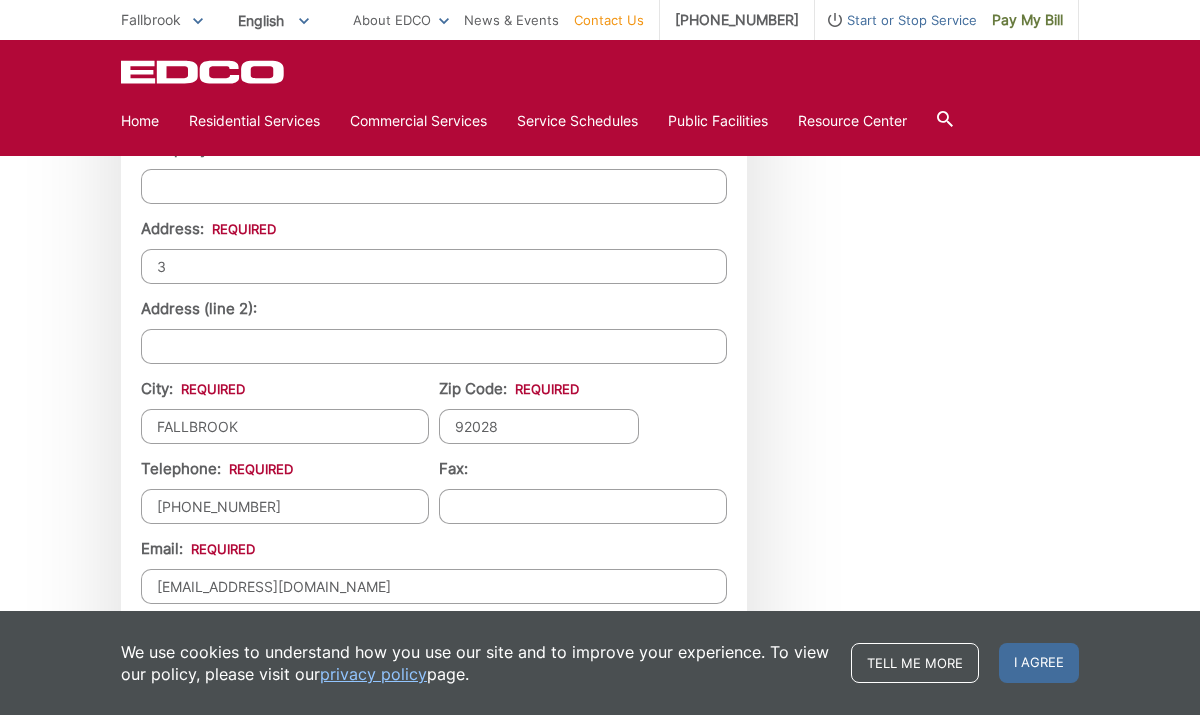 type on "3710 OAKVIEW CT" 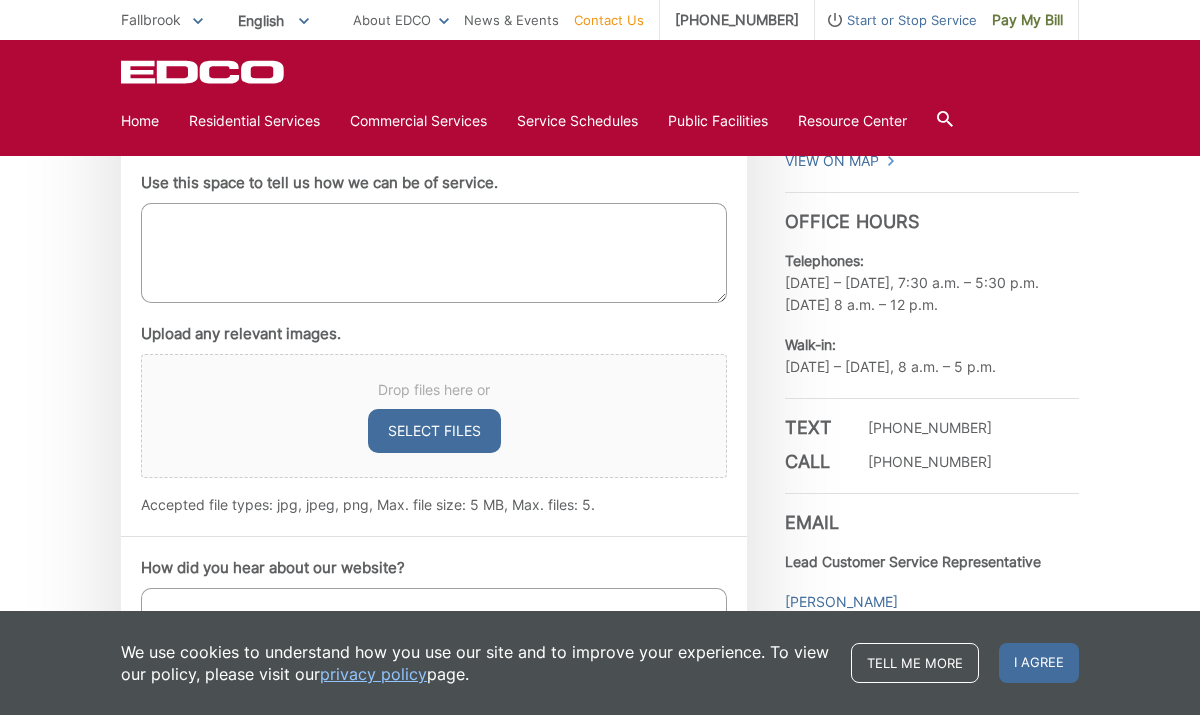scroll, scrollTop: 1165, scrollLeft: 0, axis: vertical 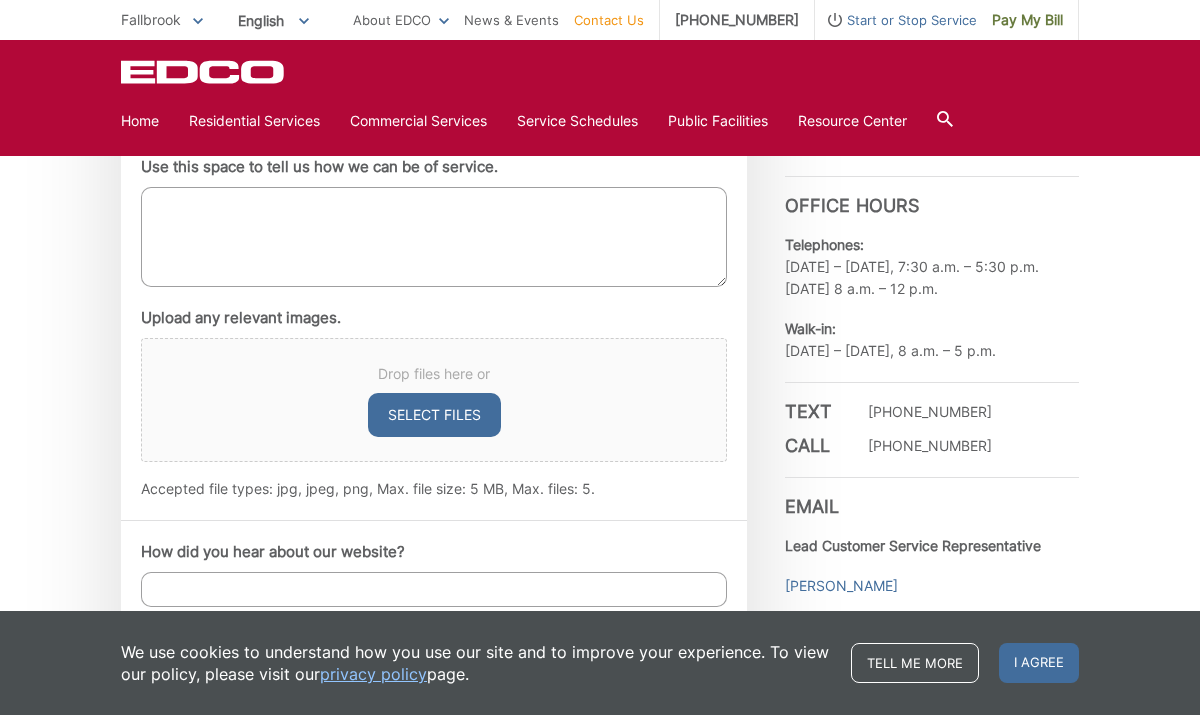 click on "Use this space to tell us how we can be of service." at bounding box center [434, 237] 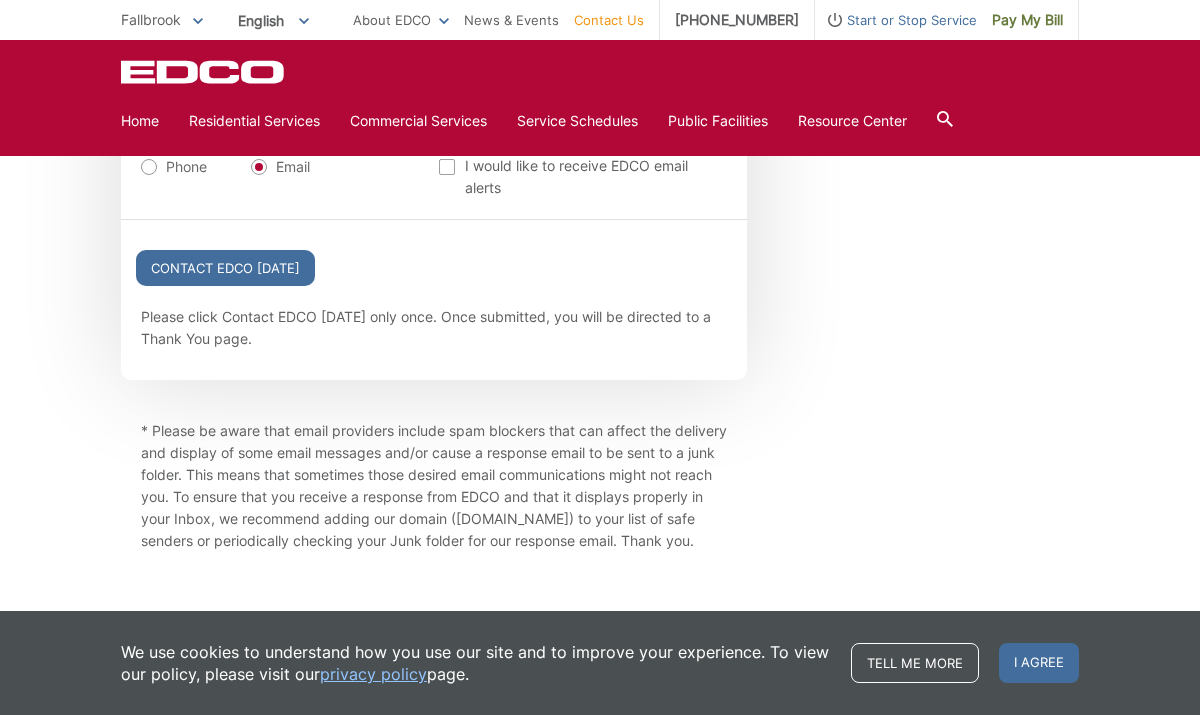 scroll, scrollTop: 2411, scrollLeft: 0, axis: vertical 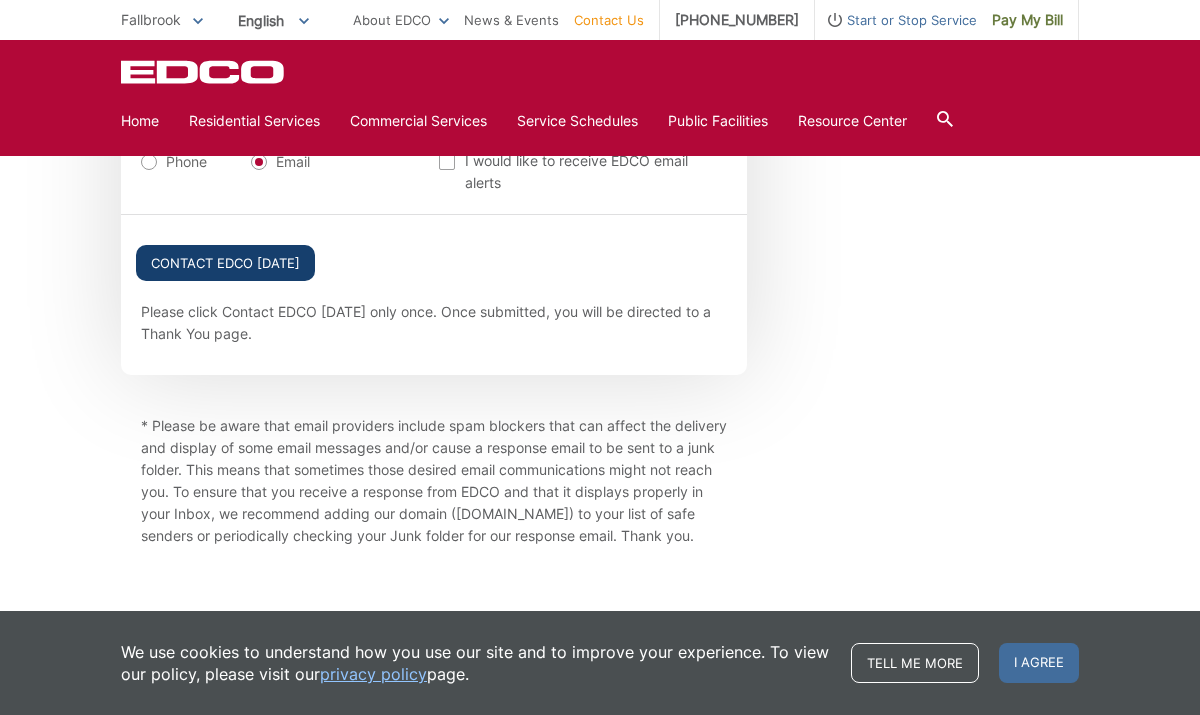 type on "would like to schedule bulky item pick up" 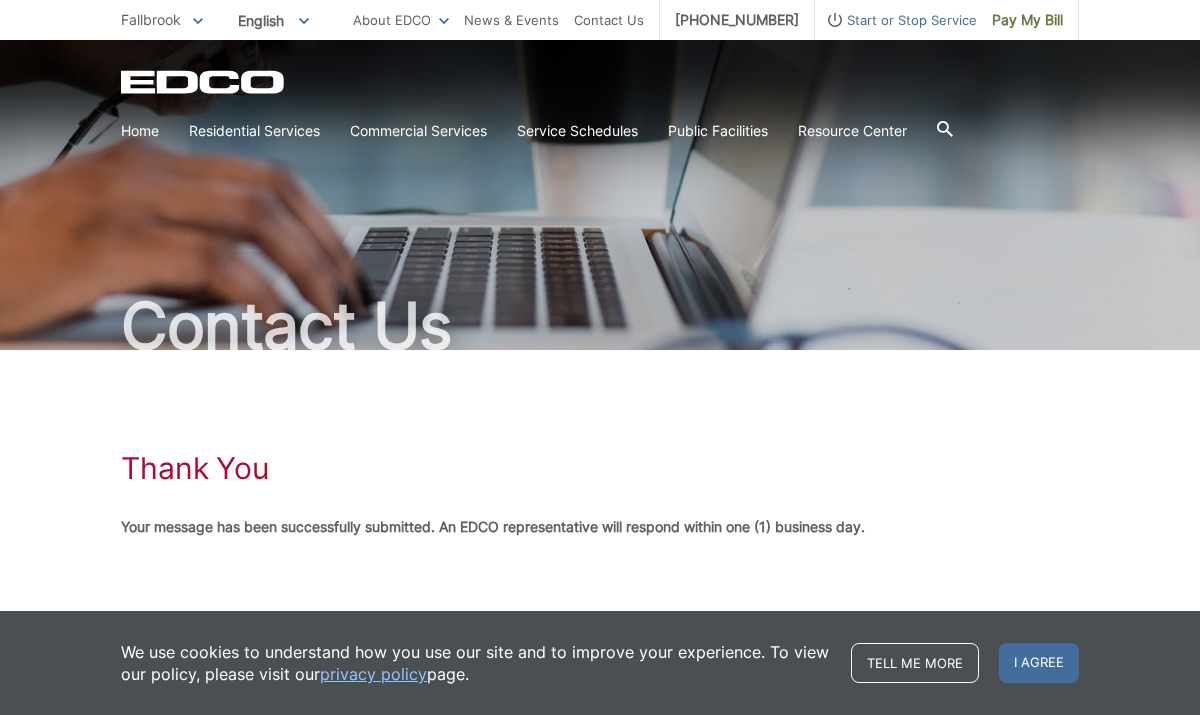 scroll, scrollTop: 25, scrollLeft: 0, axis: vertical 